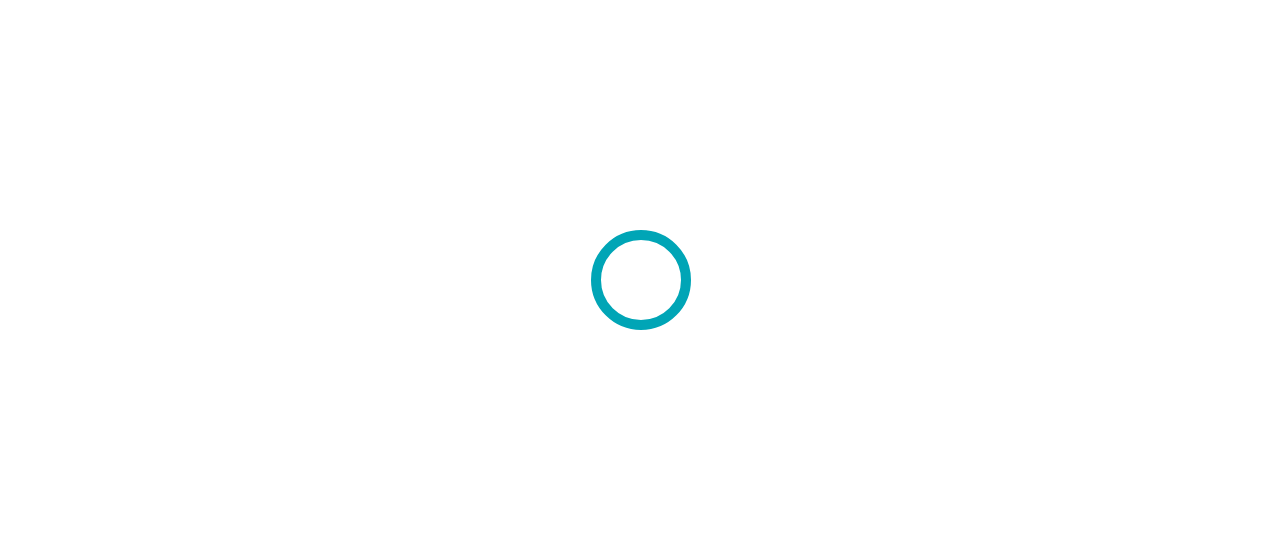 scroll, scrollTop: 0, scrollLeft: 0, axis: both 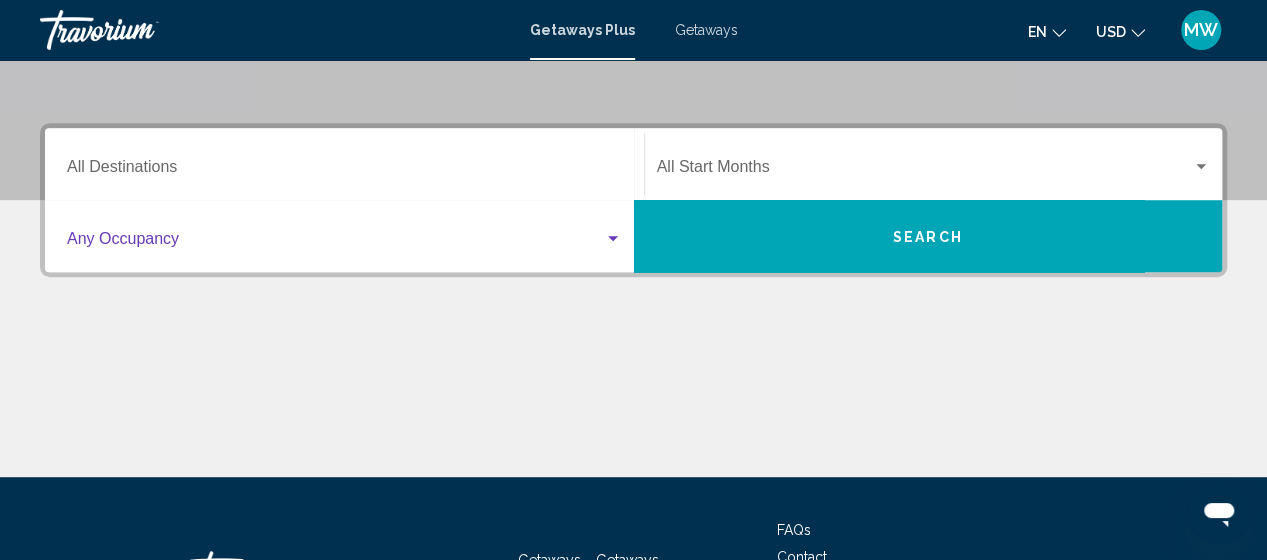click at bounding box center [613, 239] 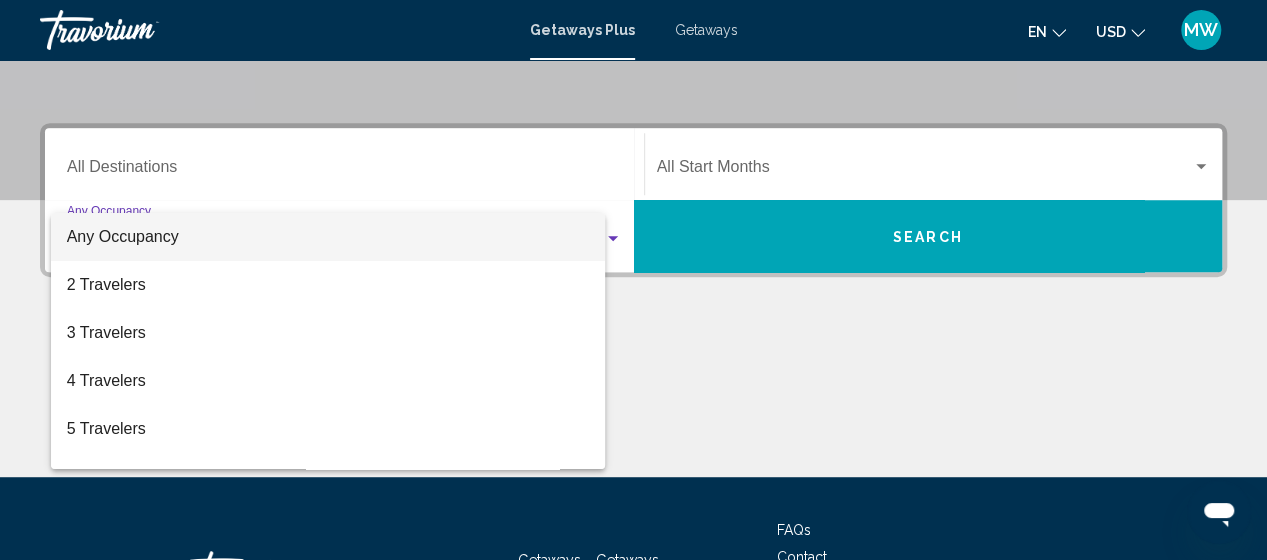 scroll, scrollTop: 458, scrollLeft: 0, axis: vertical 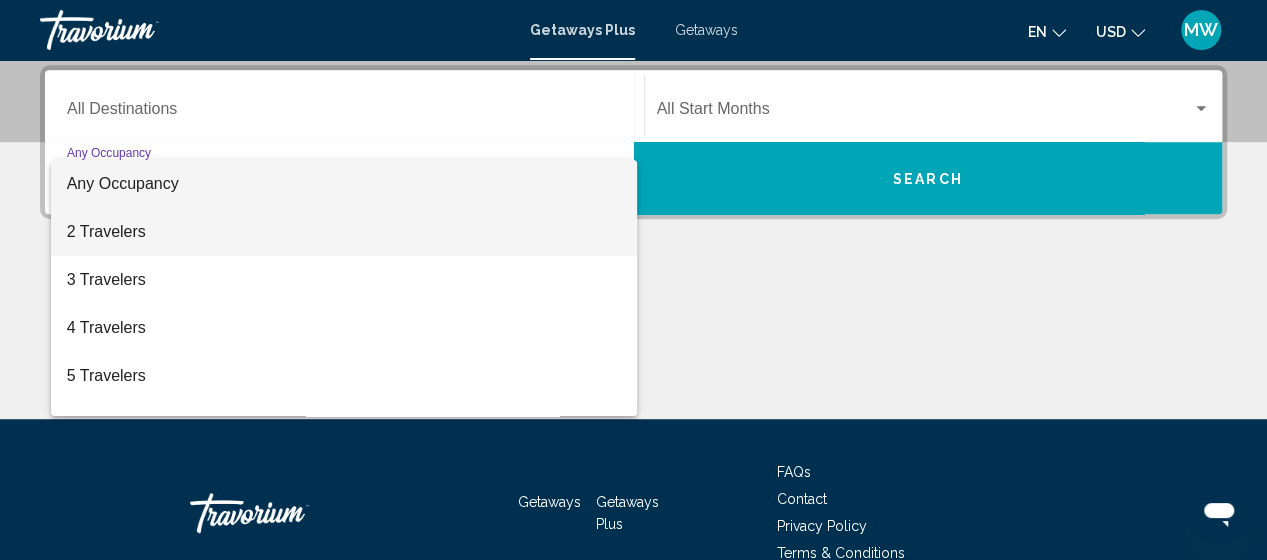 click on "2 Travelers" at bounding box center [344, 232] 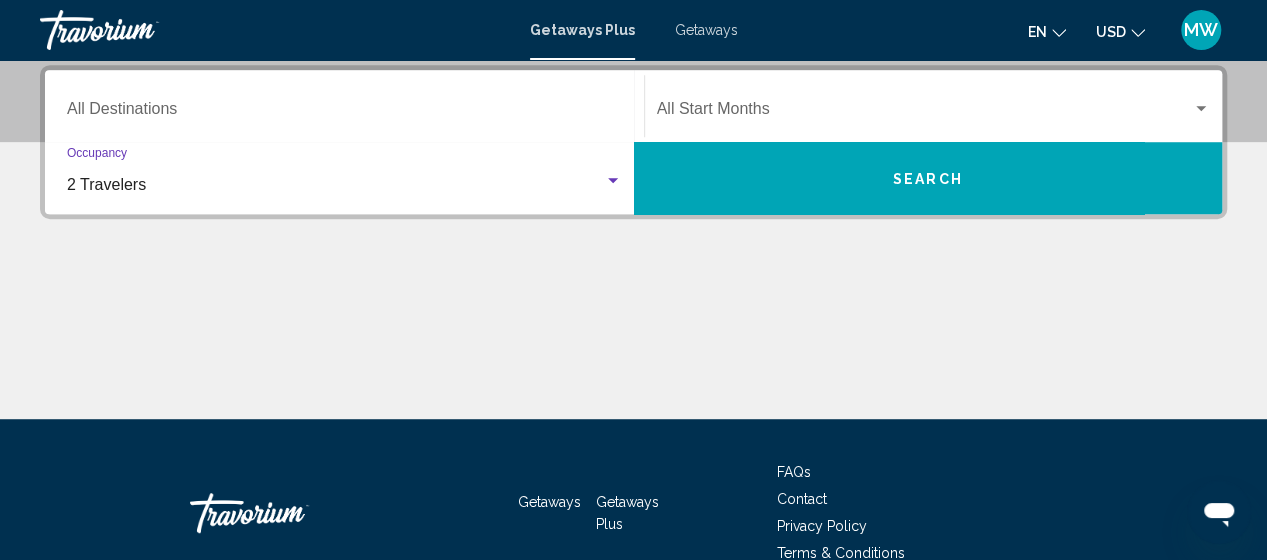 click at bounding box center [1201, 108] 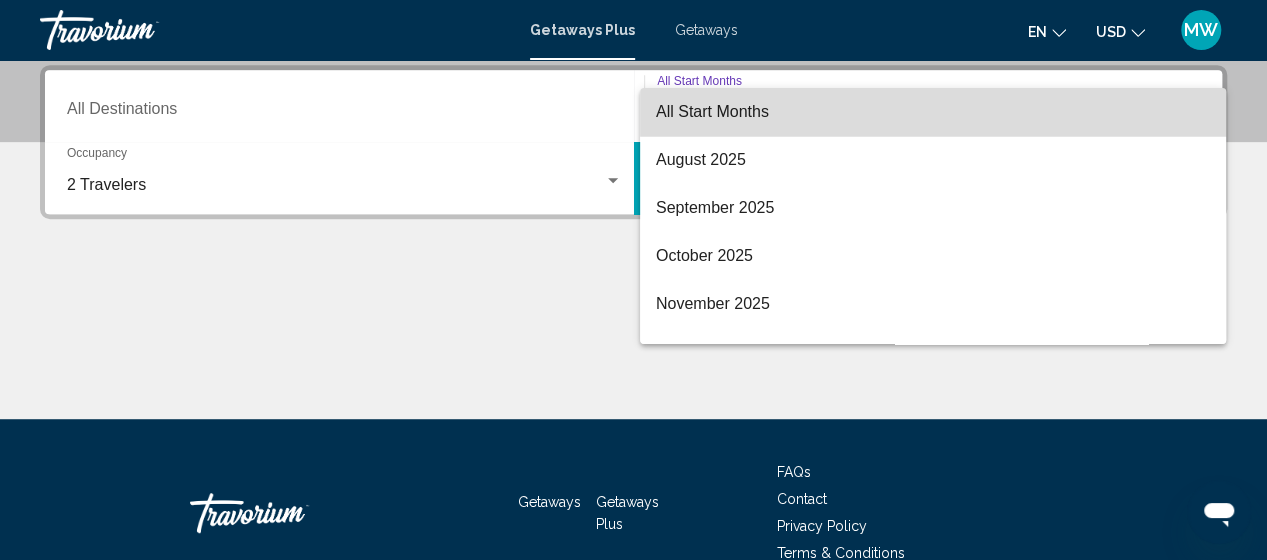 click on "All Start Months" at bounding box center [933, 112] 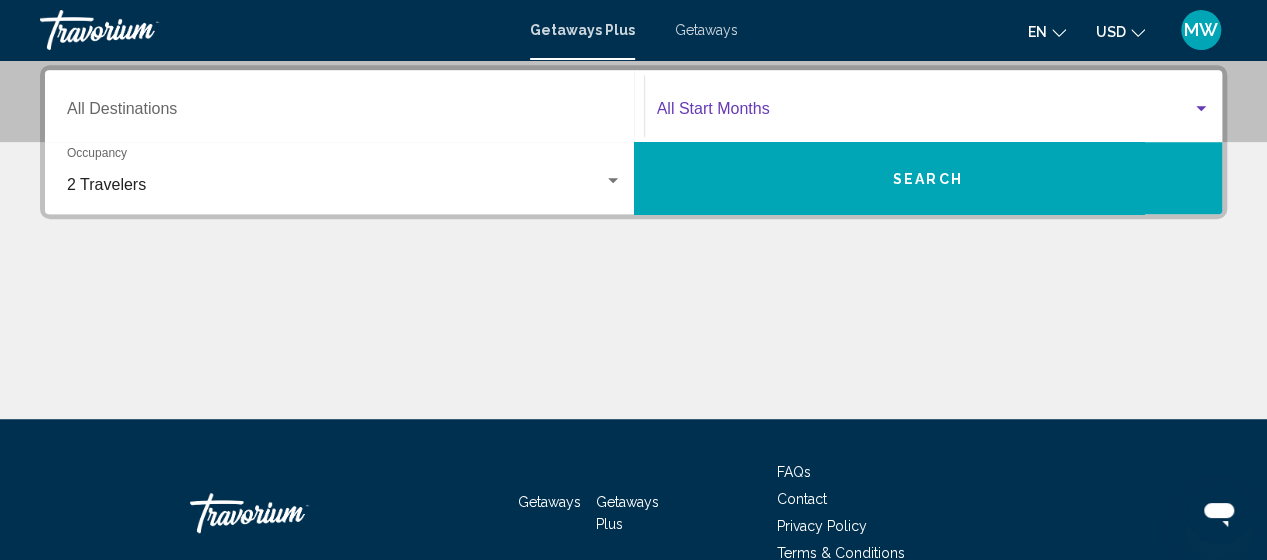 click on "Search" at bounding box center [928, 178] 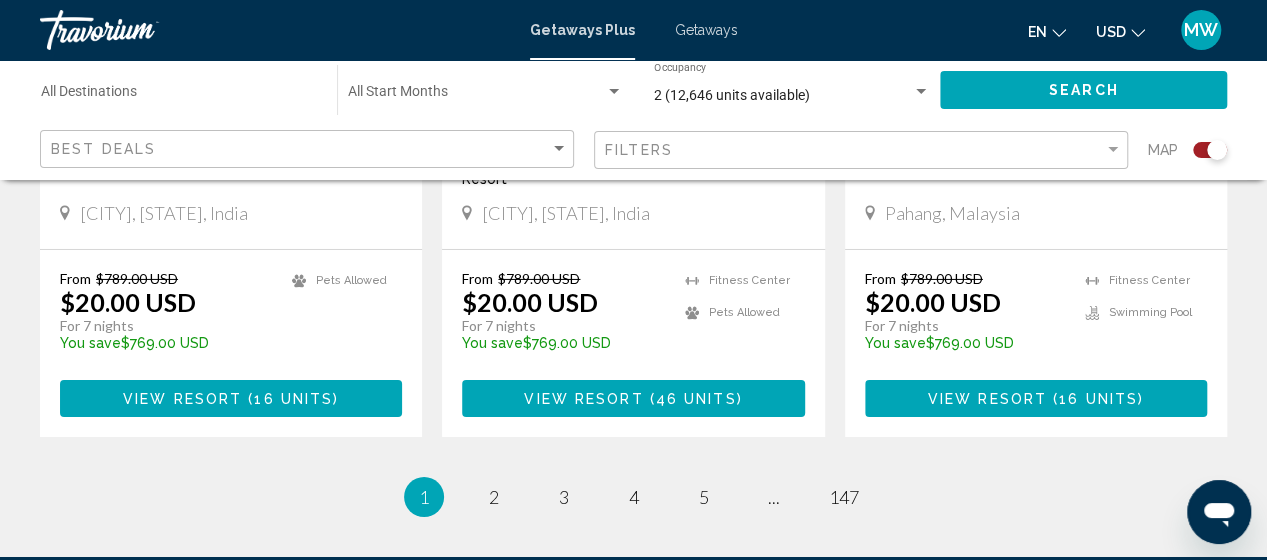 scroll, scrollTop: 3300, scrollLeft: 0, axis: vertical 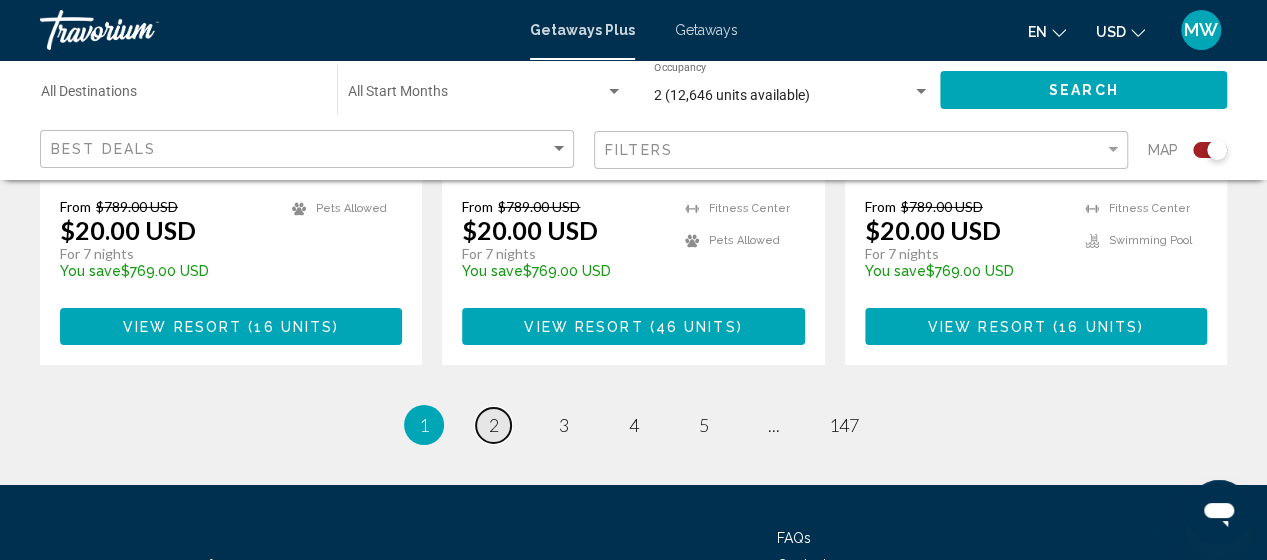click on "page  2" at bounding box center [493, 425] 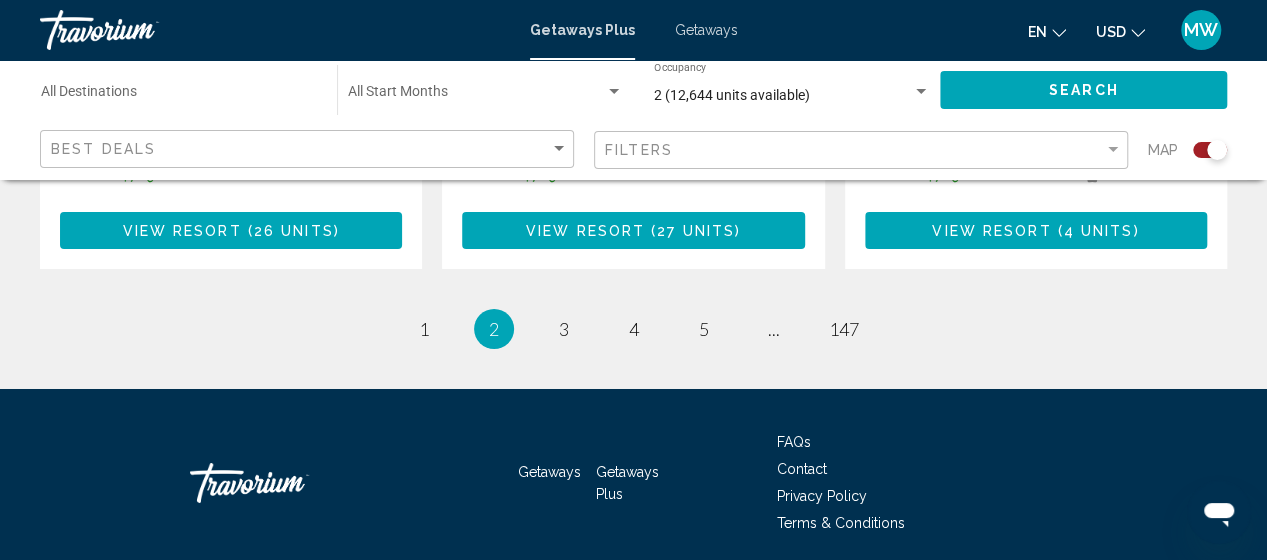 scroll, scrollTop: 3467, scrollLeft: 0, axis: vertical 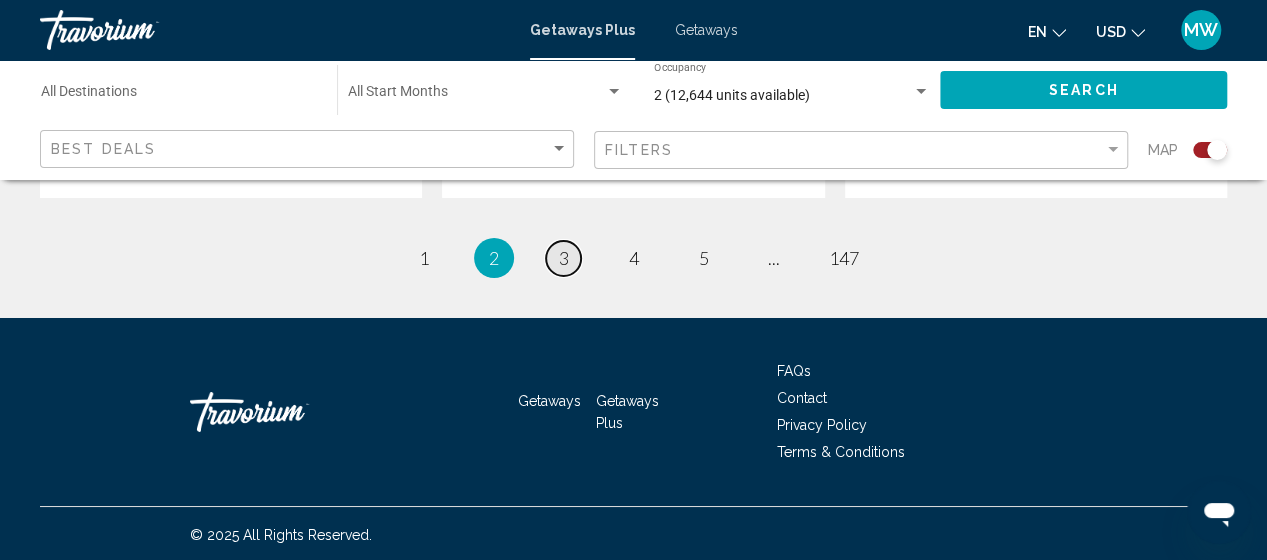 click on "3" at bounding box center (564, 258) 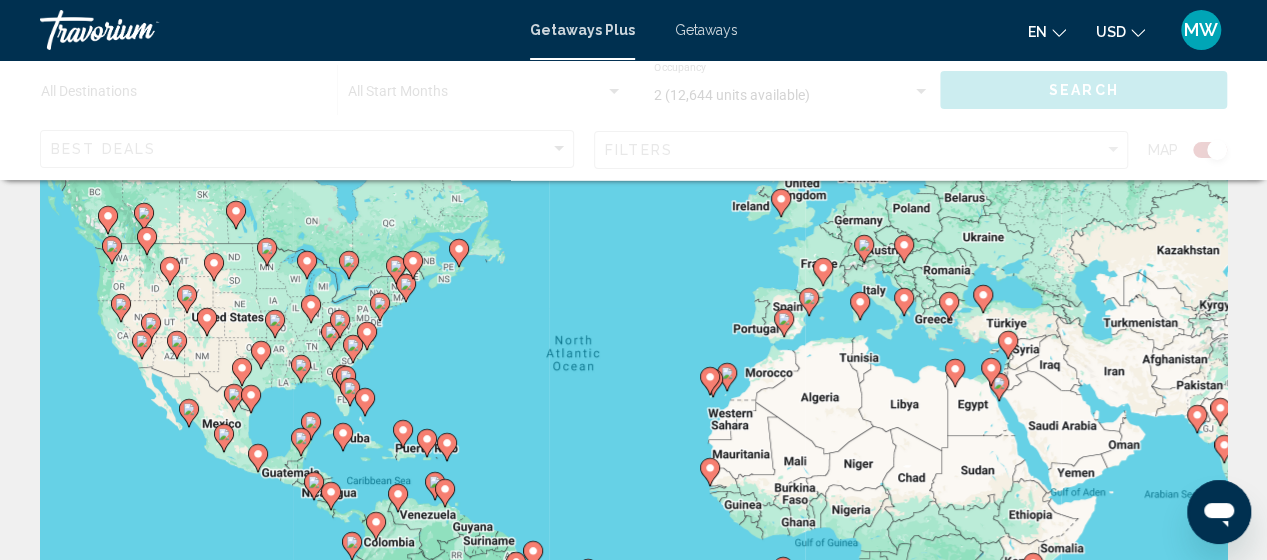 scroll, scrollTop: 0, scrollLeft: 0, axis: both 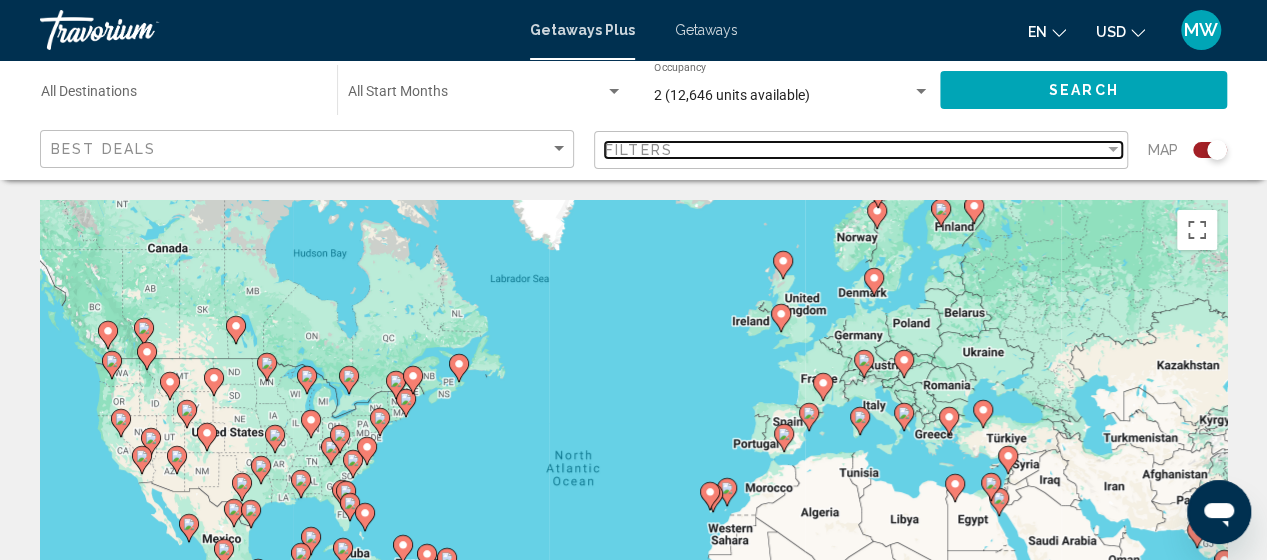 click on "Filters" at bounding box center (854, 150) 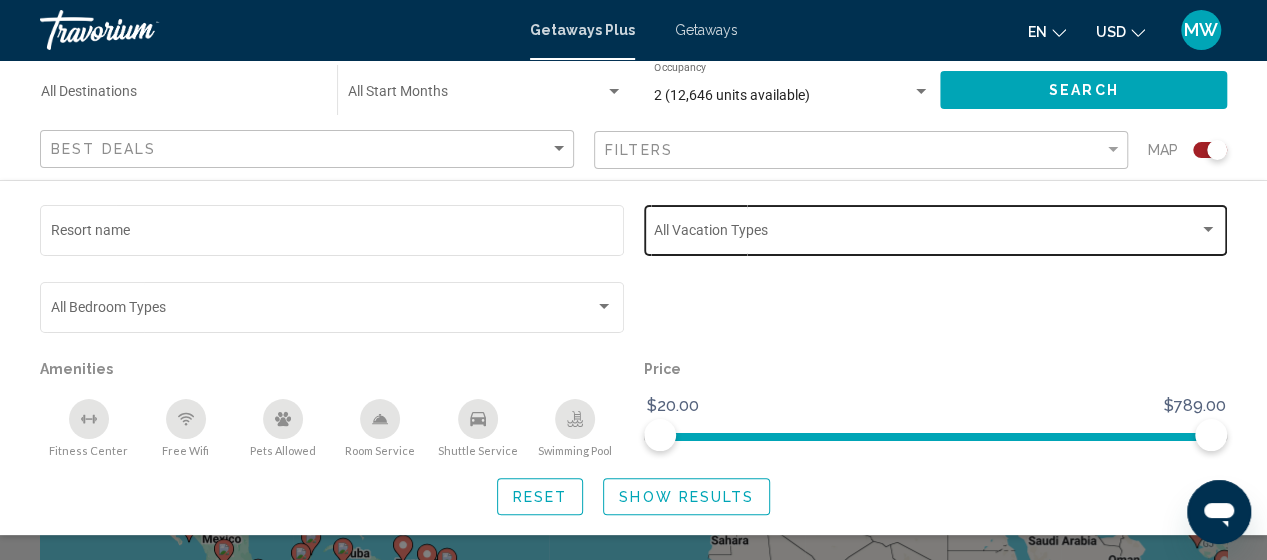 click at bounding box center (926, 234) 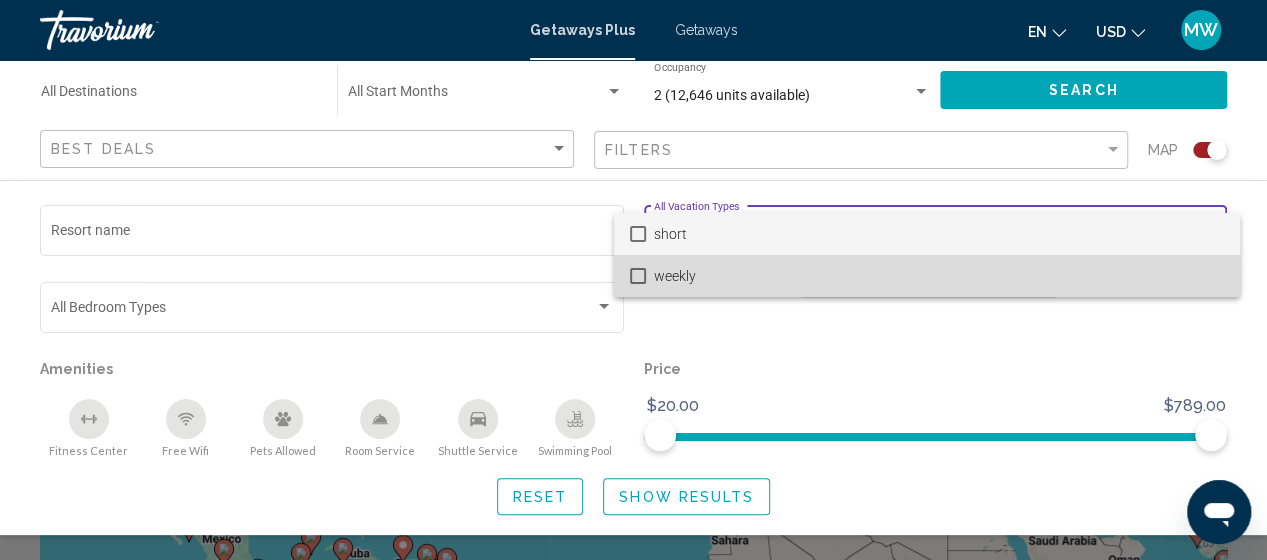 click at bounding box center (638, 276) 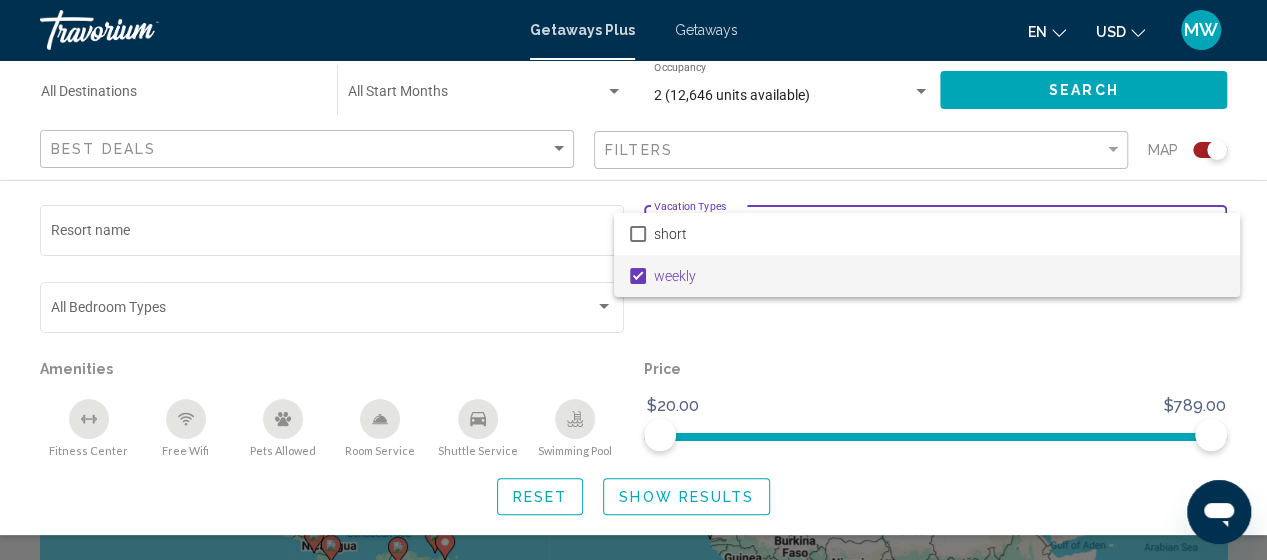 scroll, scrollTop: 200, scrollLeft: 0, axis: vertical 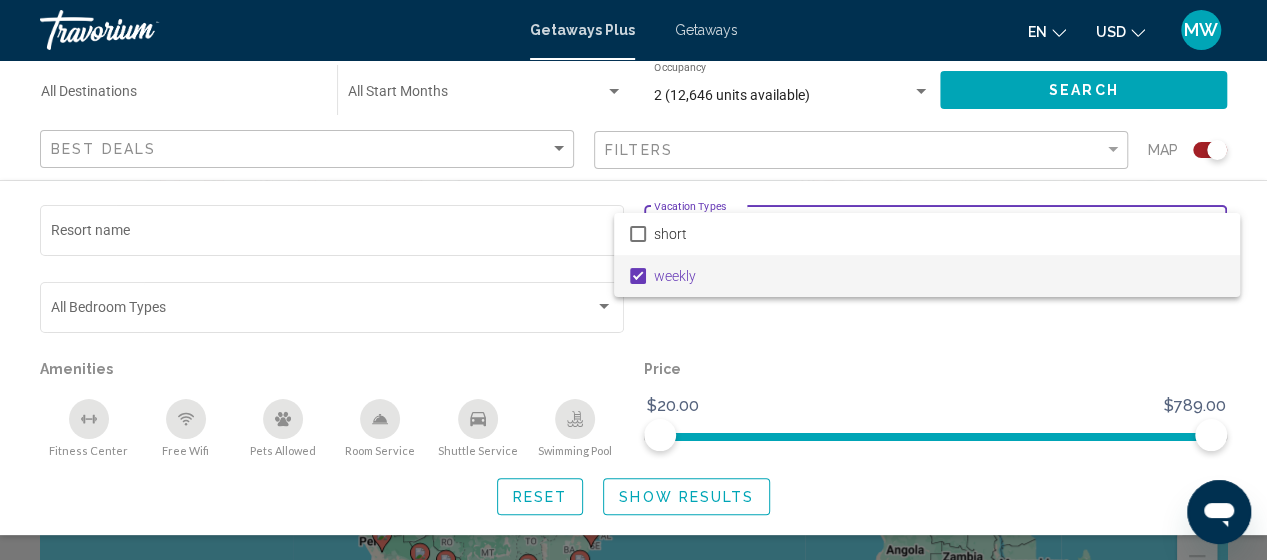 click at bounding box center [633, 280] 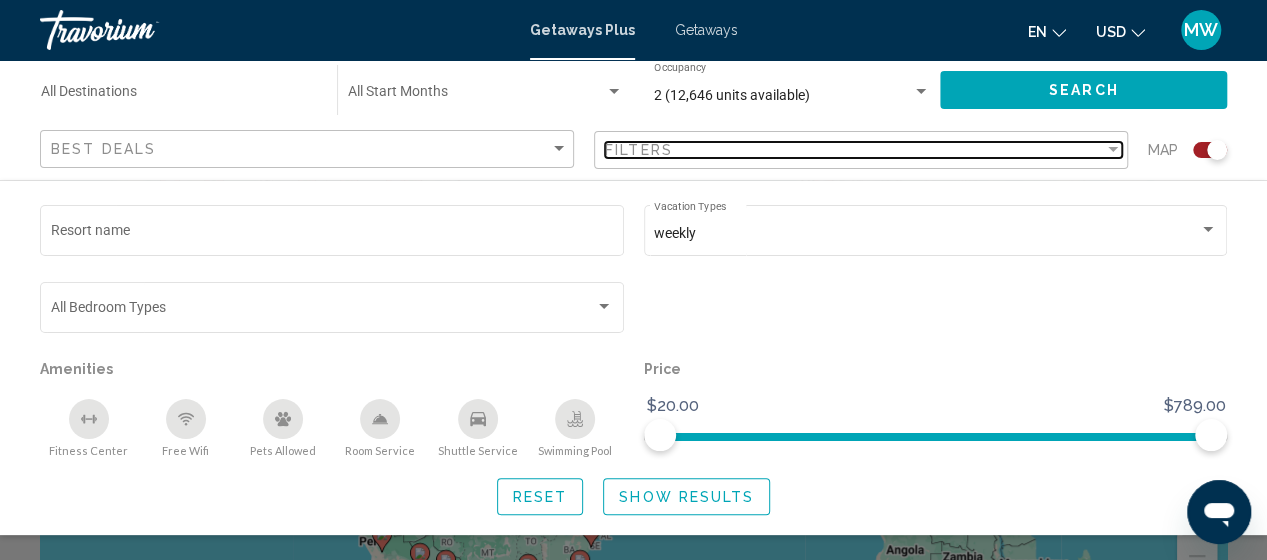 click on "Filters" at bounding box center (854, 150) 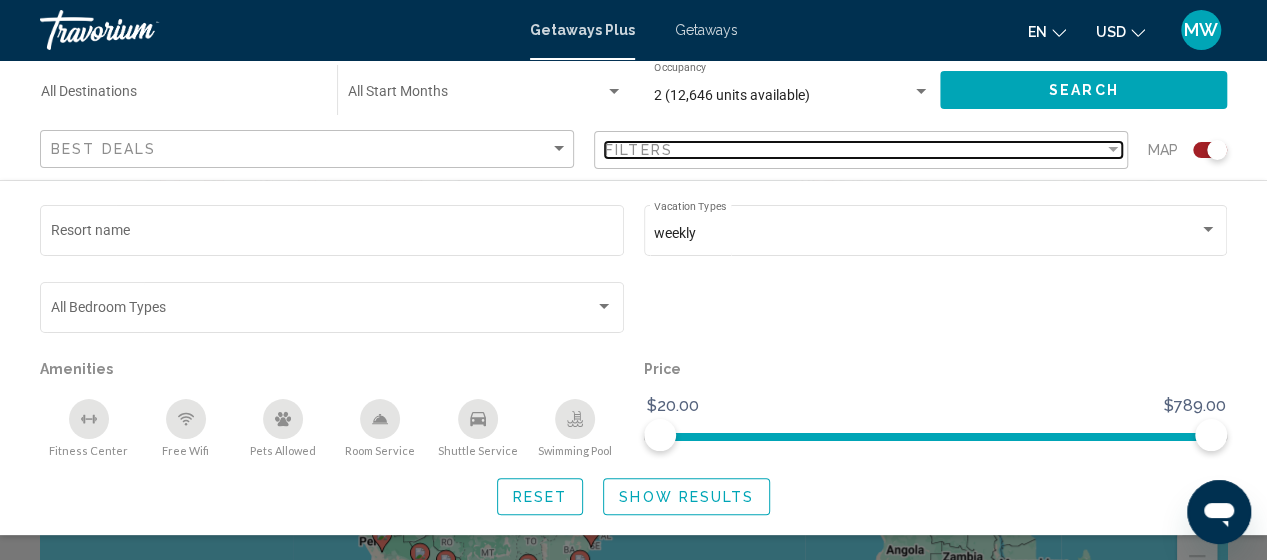 click on "Filters" at bounding box center (854, 150) 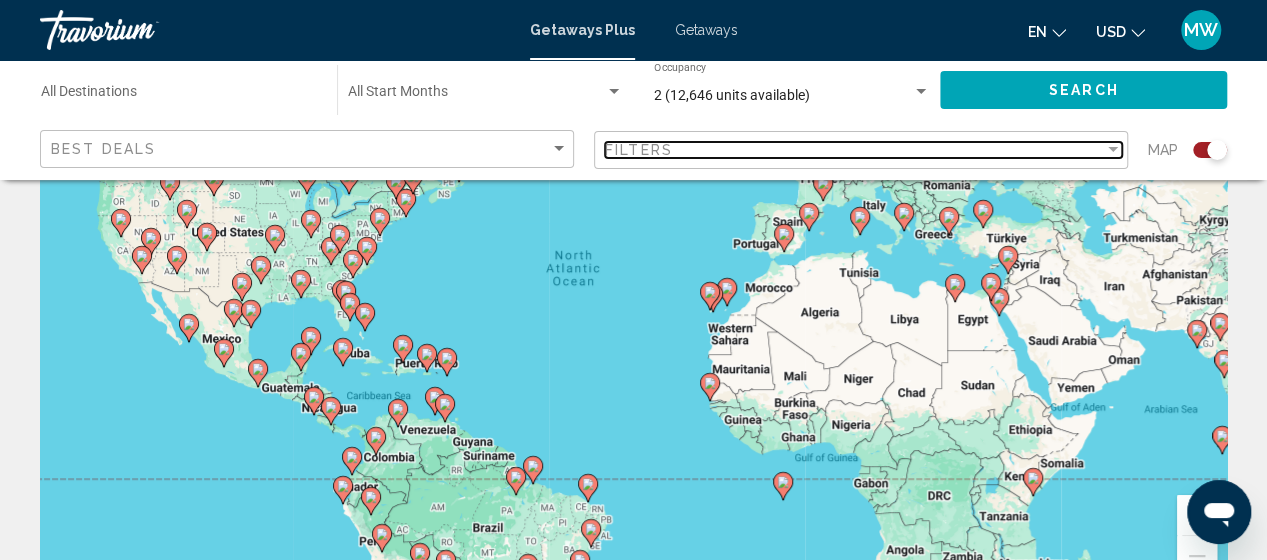click on "Filters" at bounding box center [854, 150] 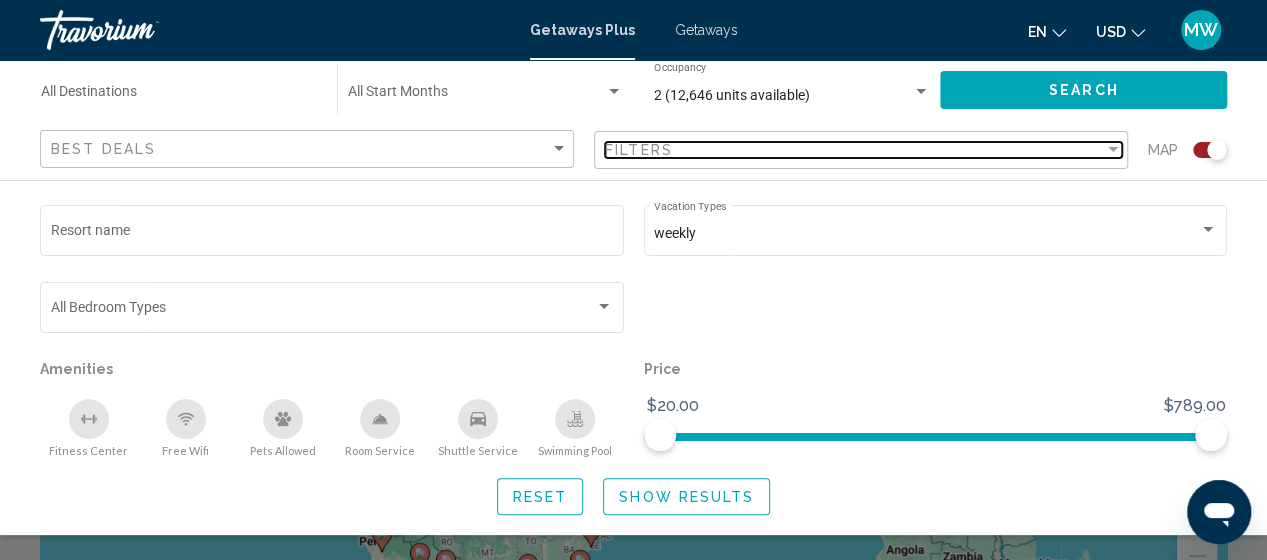 click on "Filters" at bounding box center [854, 150] 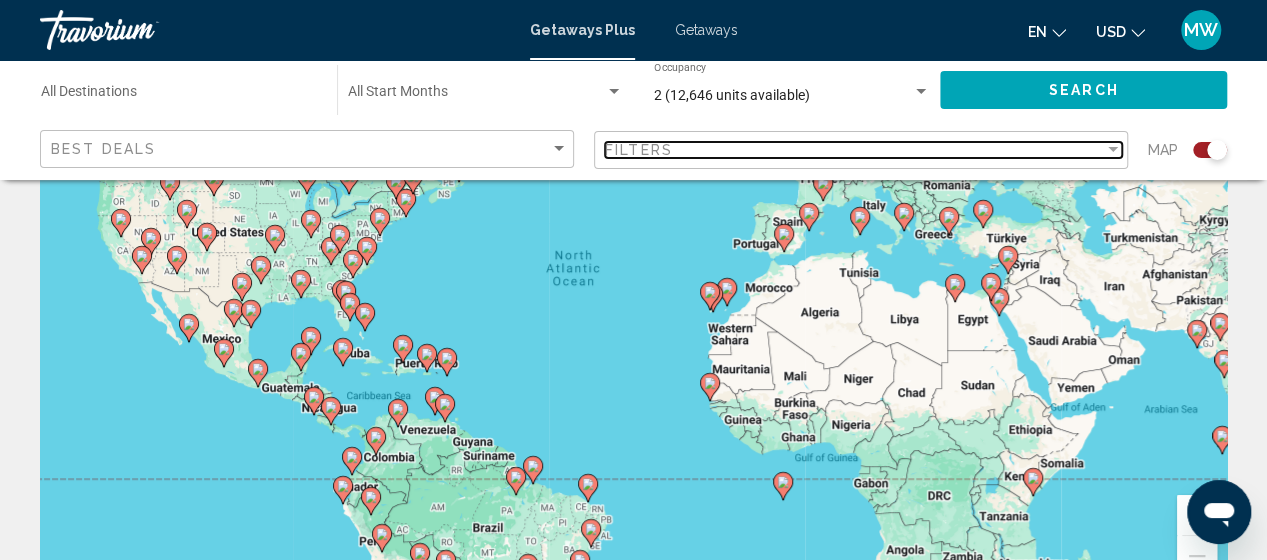 click on "Filters" at bounding box center [854, 150] 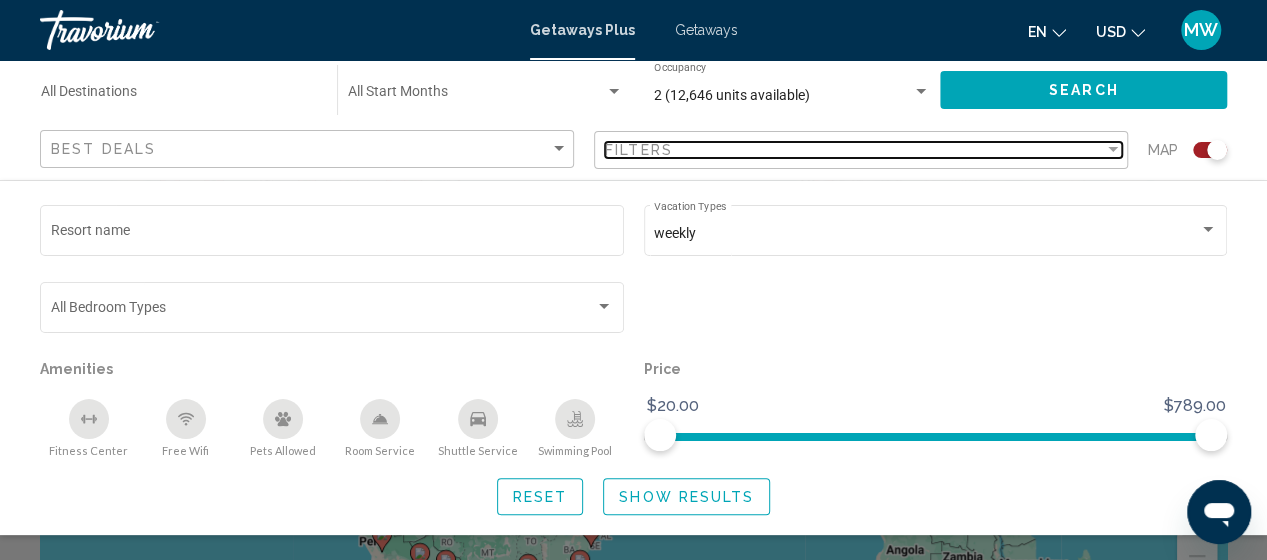 click at bounding box center (1113, 149) 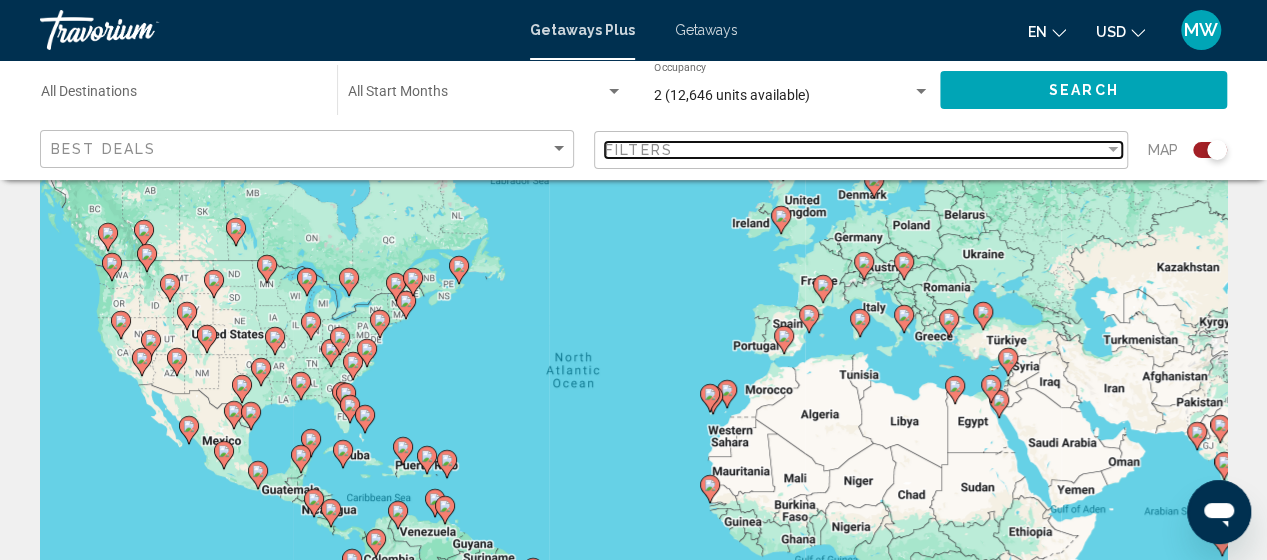 scroll, scrollTop: 100, scrollLeft: 0, axis: vertical 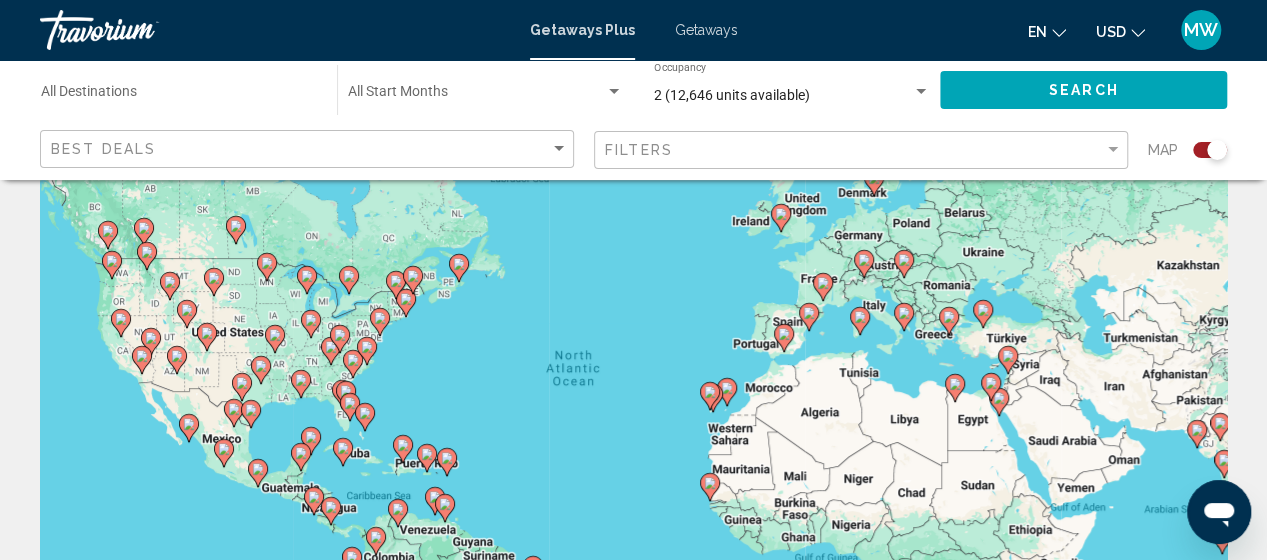 click 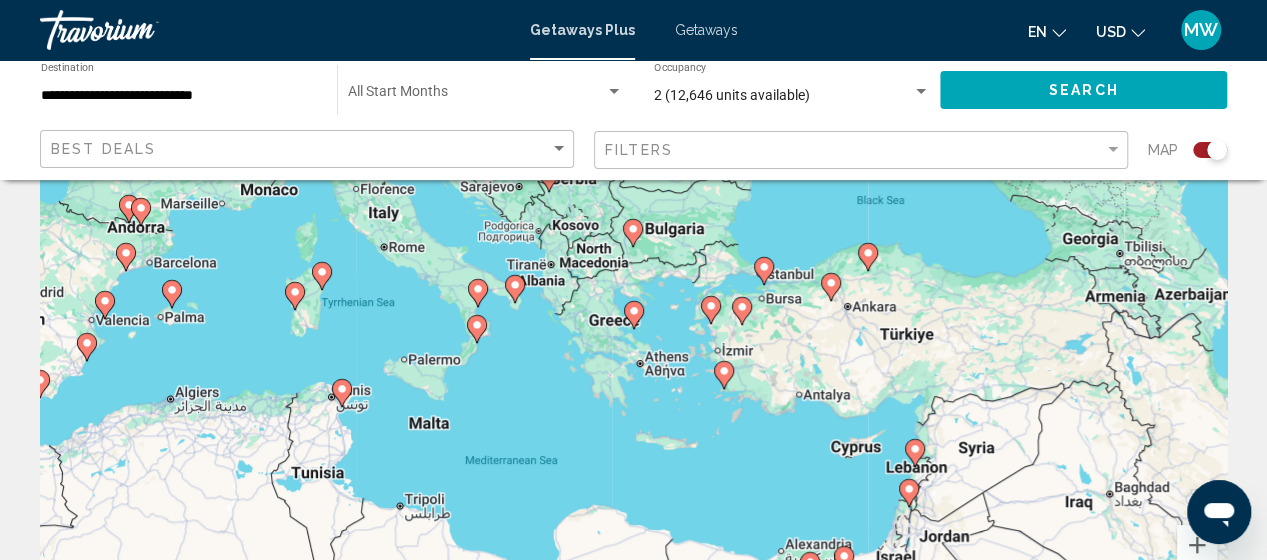 scroll, scrollTop: 200, scrollLeft: 0, axis: vertical 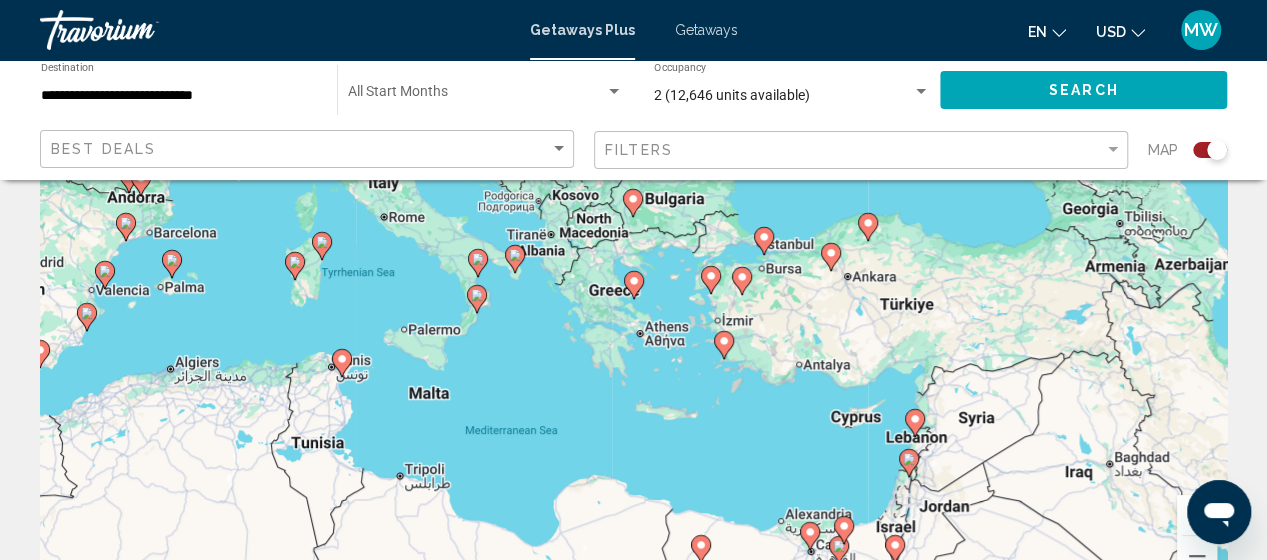 click 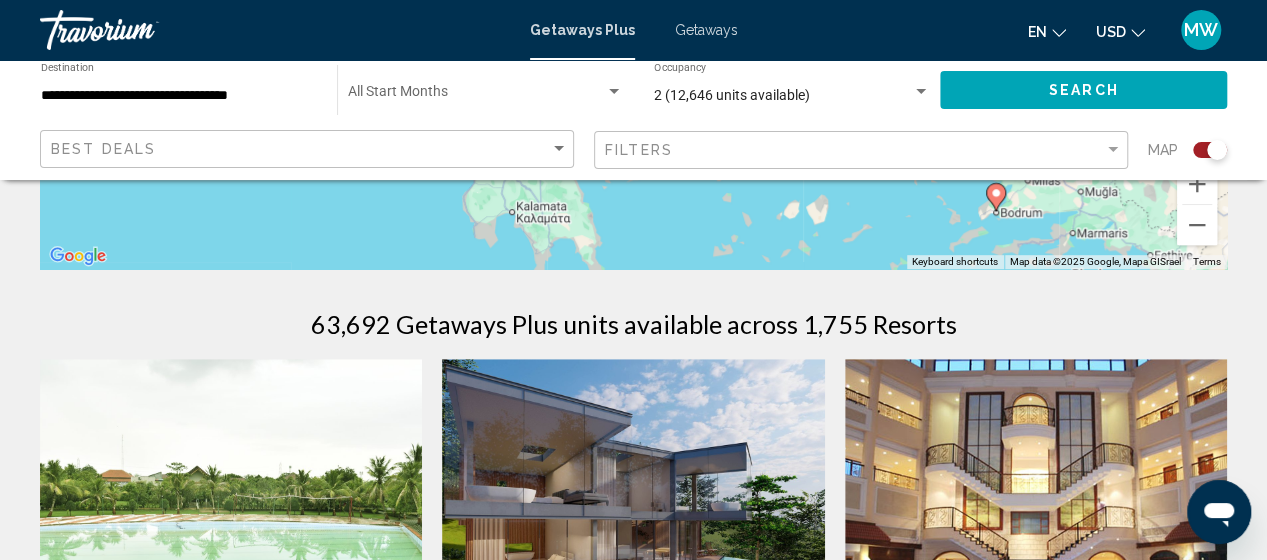 scroll, scrollTop: 500, scrollLeft: 0, axis: vertical 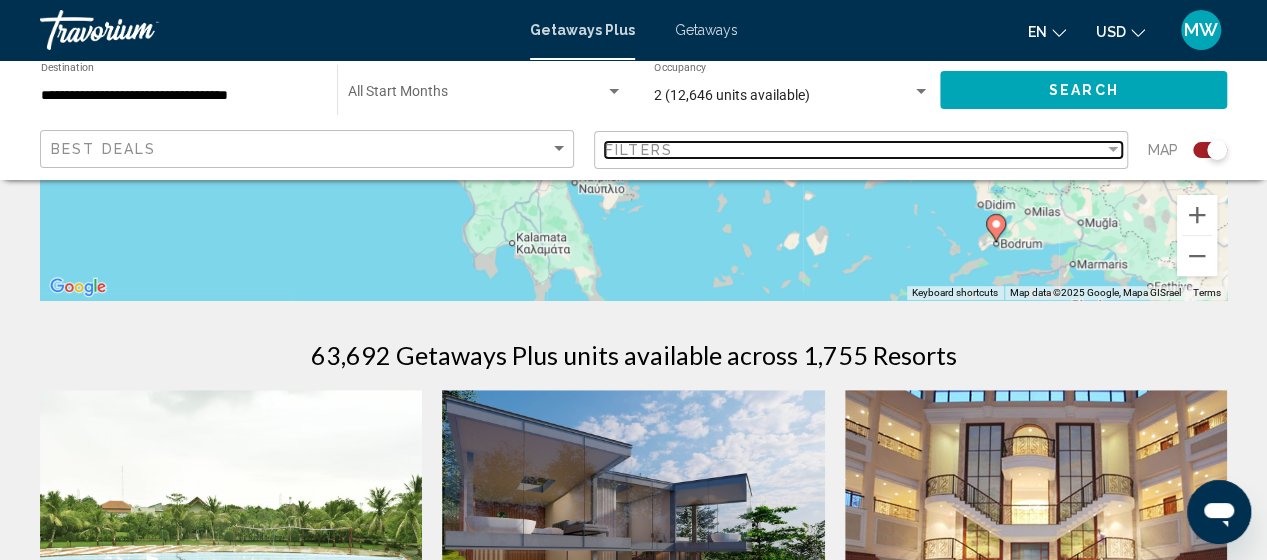 click on "Filters" at bounding box center [854, 150] 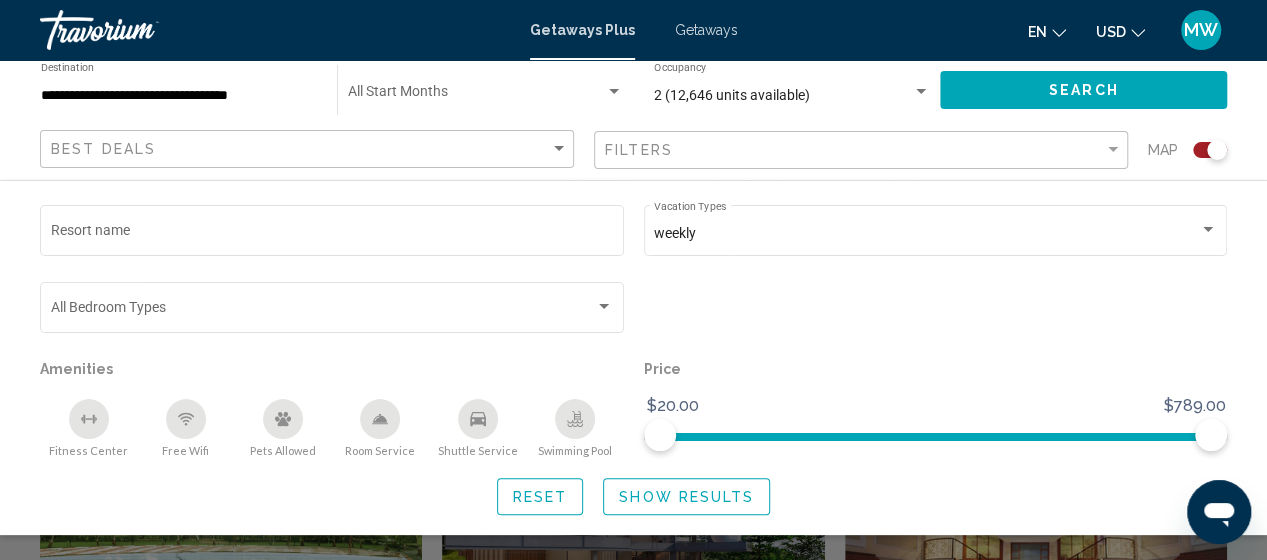 drag, startPoint x: 846, startPoint y: 371, endPoint x: 838, endPoint y: 364, distance: 10.630146 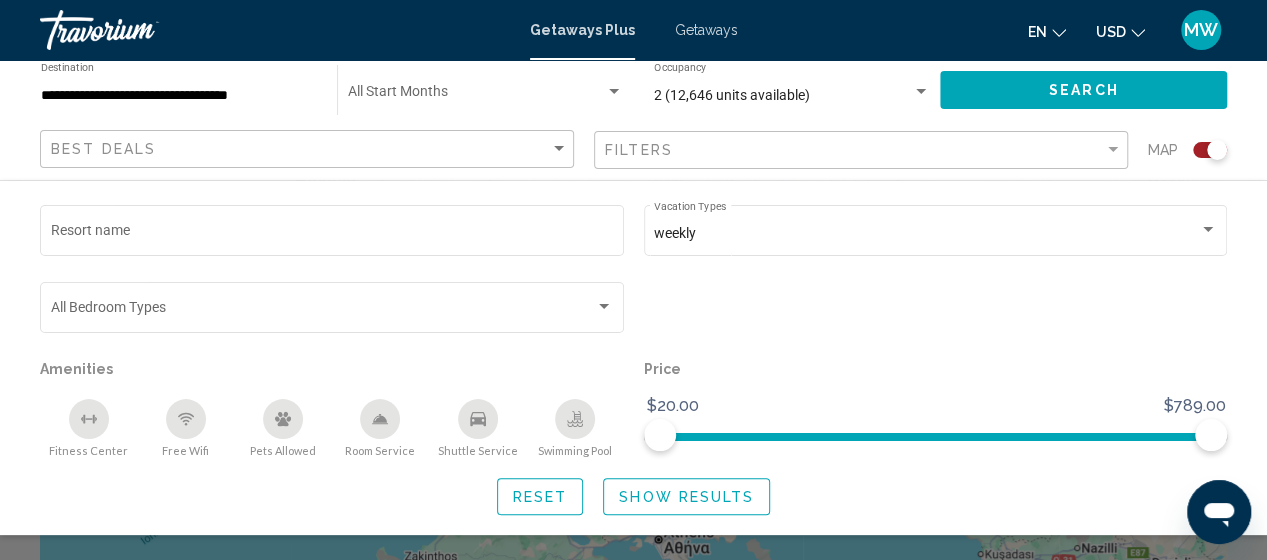 scroll, scrollTop: 0, scrollLeft: 0, axis: both 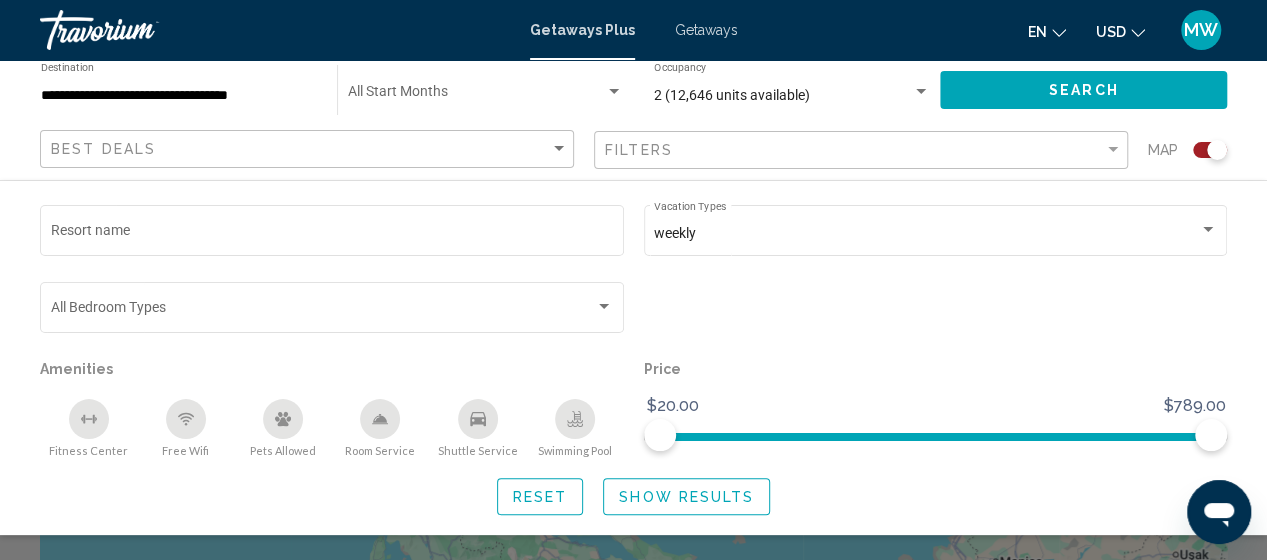 click at bounding box center [921, 91] 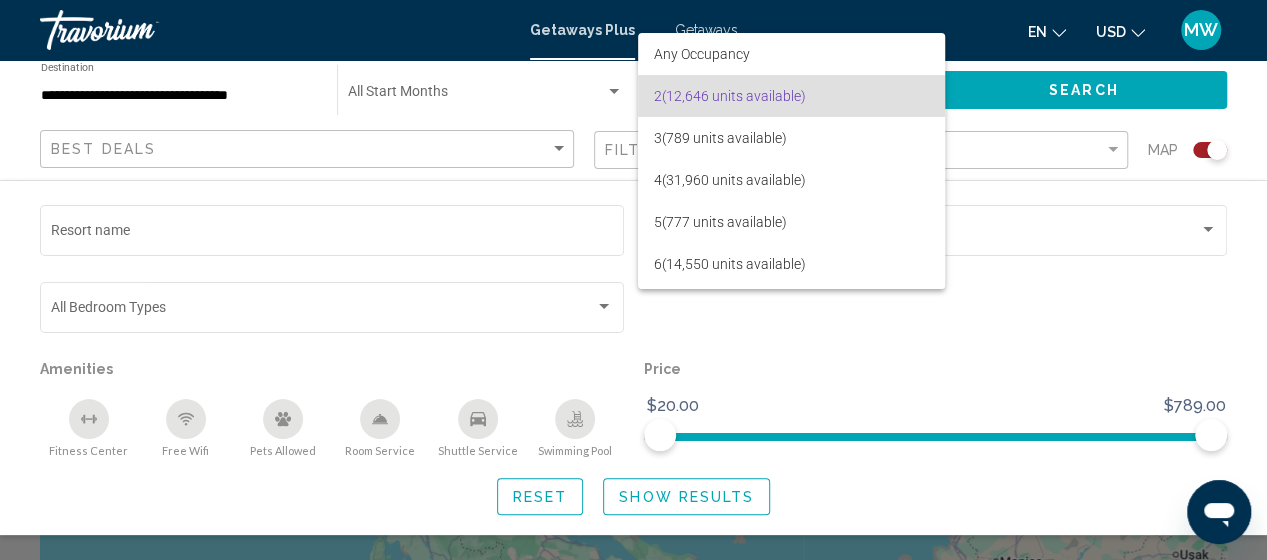click at bounding box center [633, 280] 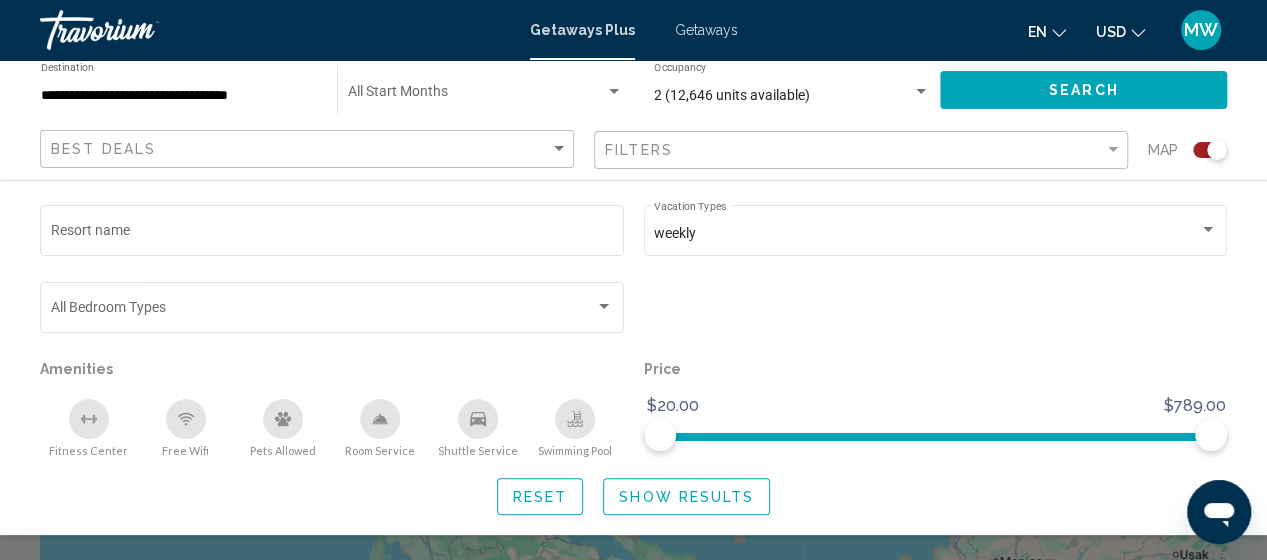 scroll, scrollTop: 400, scrollLeft: 0, axis: vertical 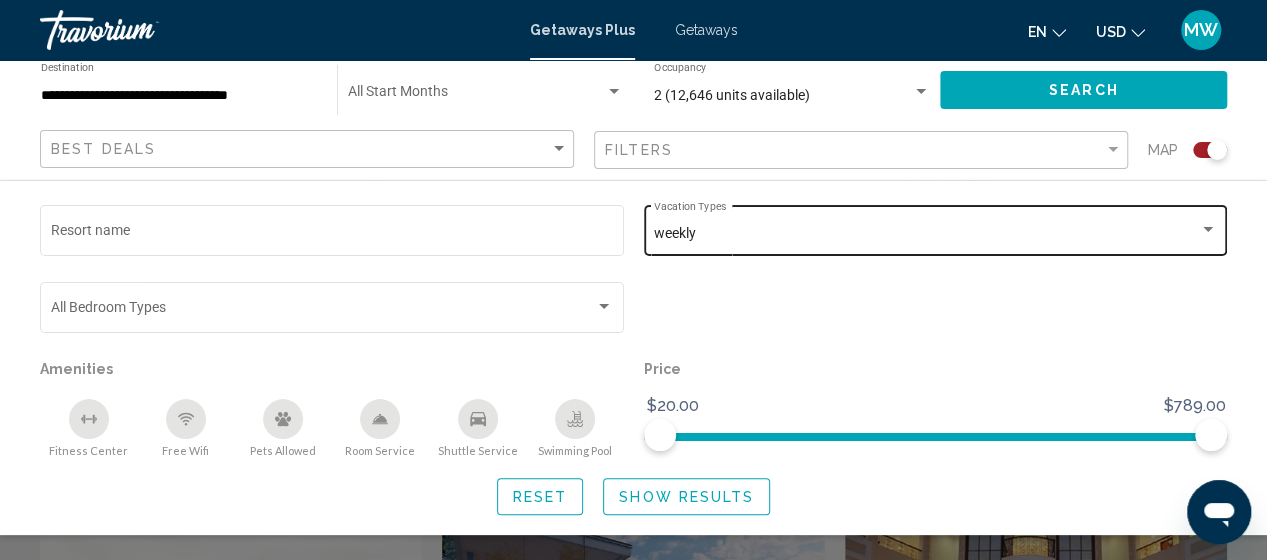click on "weekly" at bounding box center (926, 234) 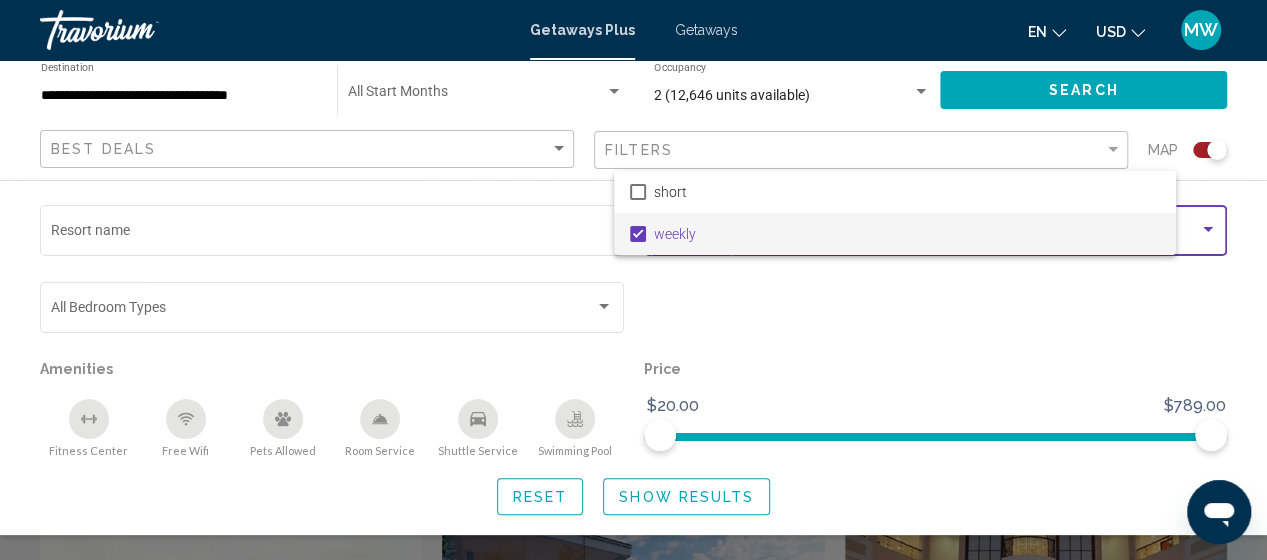 click on "weekly" at bounding box center (907, 234) 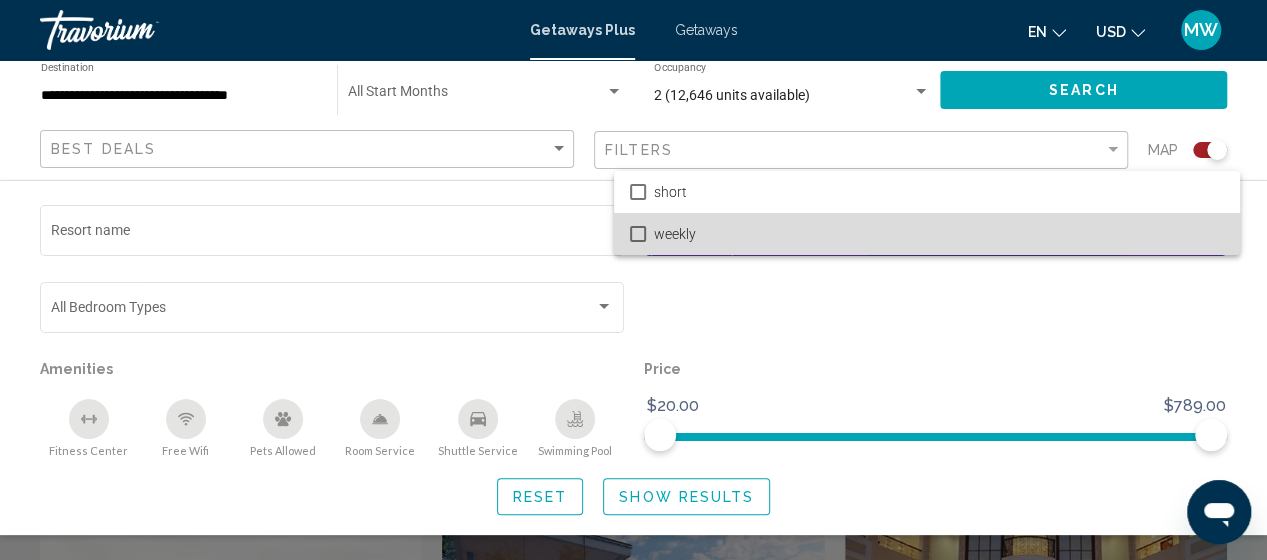 click on "weekly" at bounding box center [939, 234] 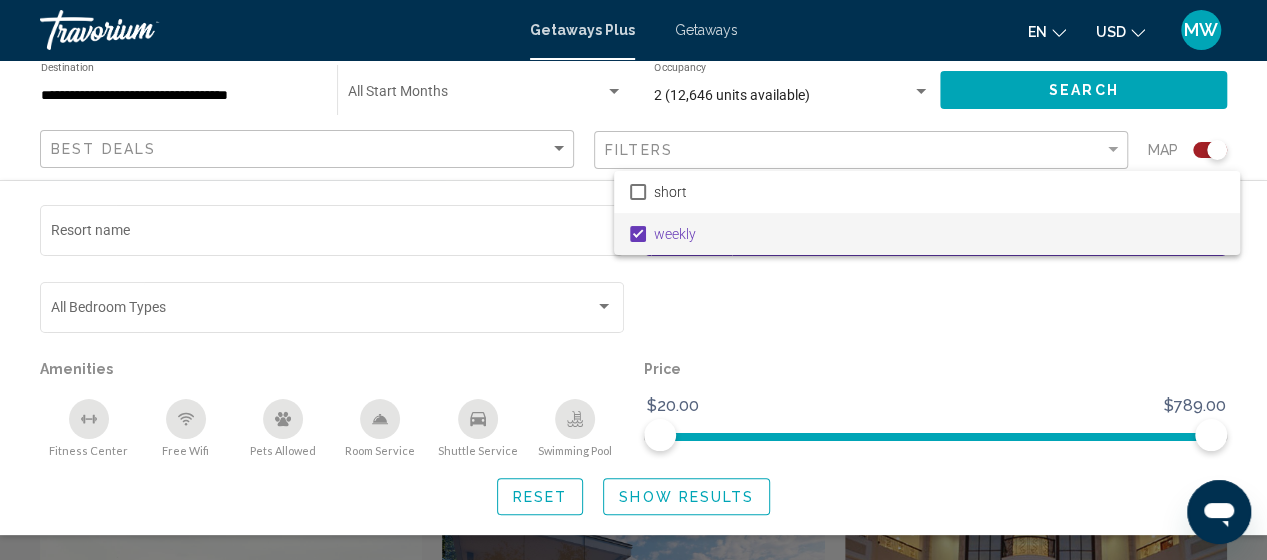 click at bounding box center (633, 280) 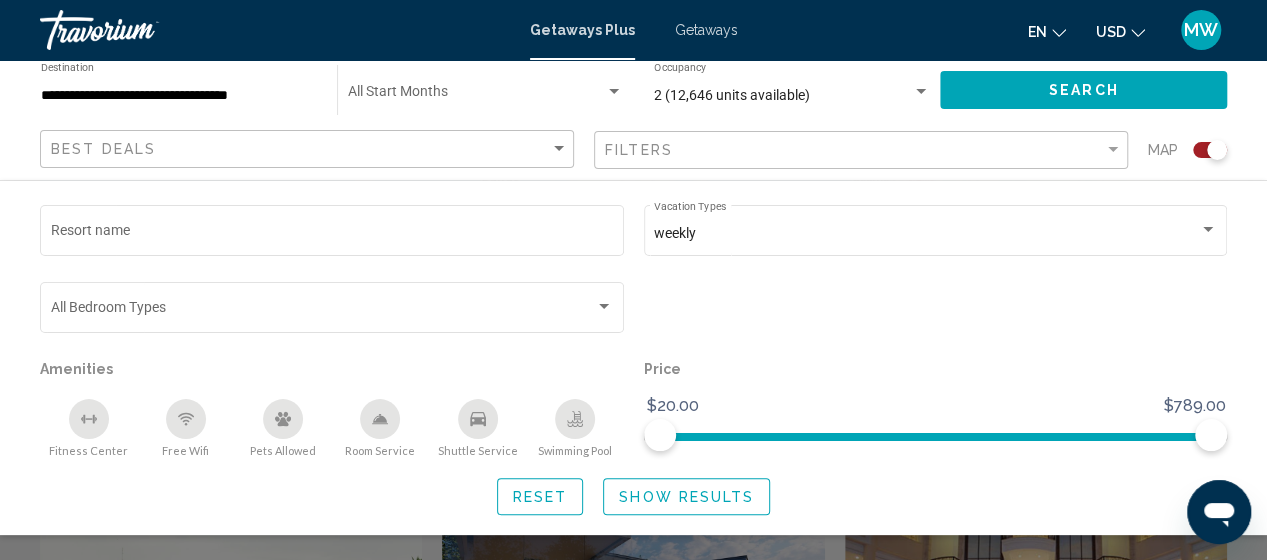 scroll, scrollTop: 300, scrollLeft: 0, axis: vertical 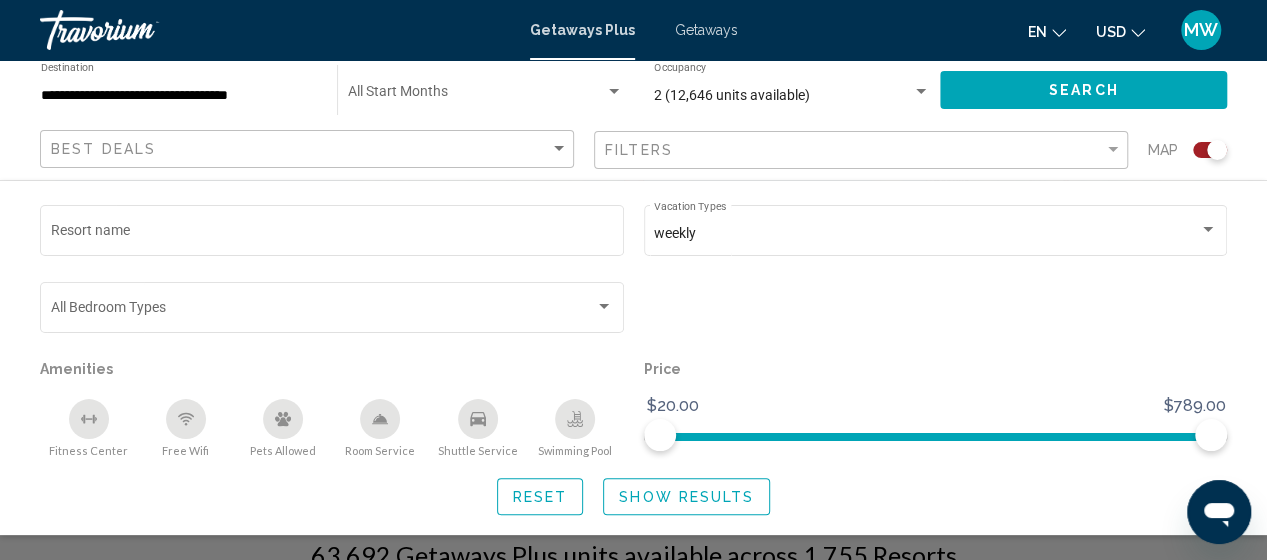 click on "Search" 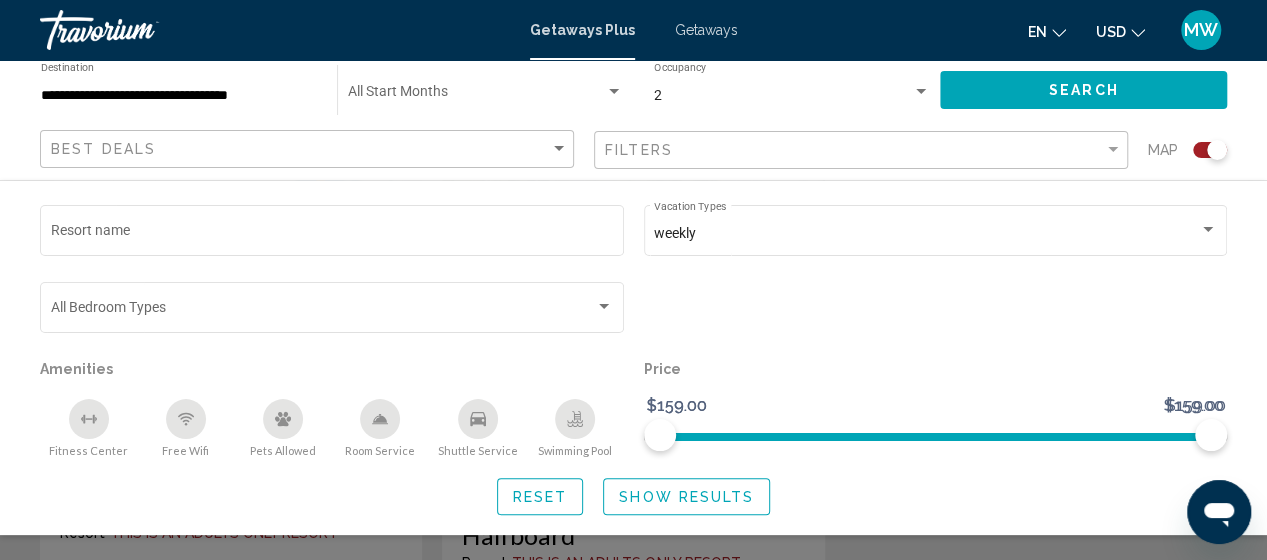 scroll, scrollTop: 900, scrollLeft: 0, axis: vertical 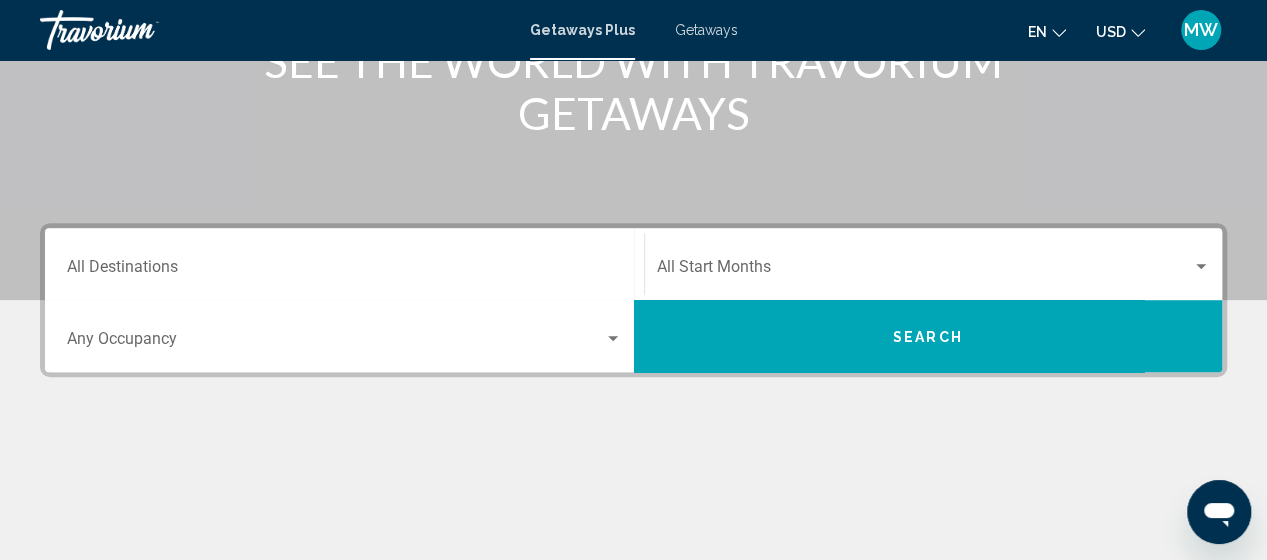 click on "Destination All Destinations" at bounding box center (344, 271) 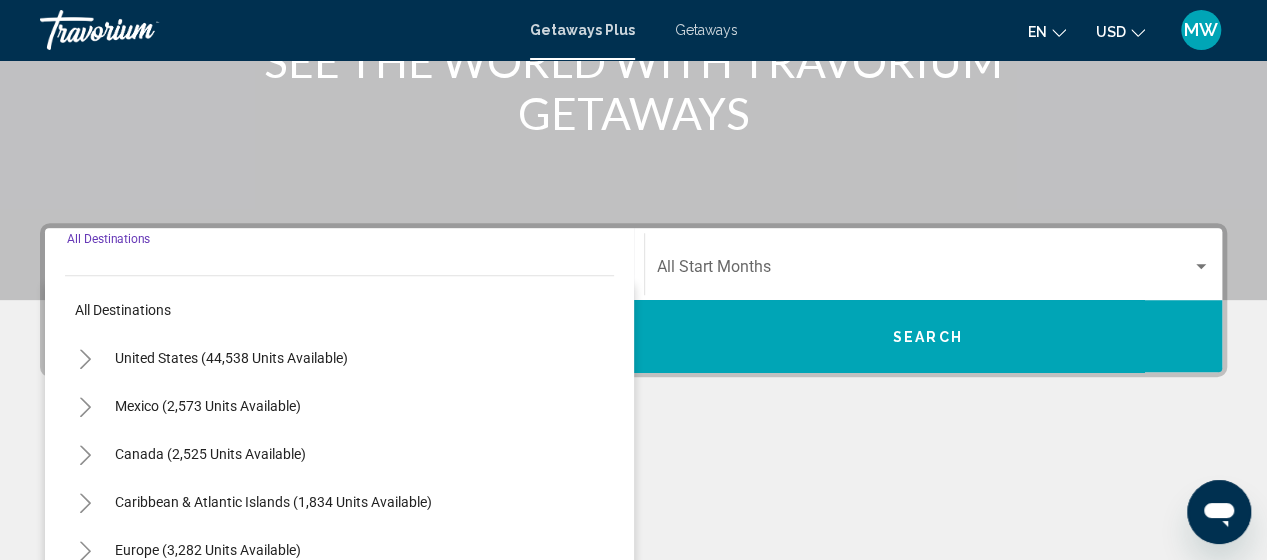 click on "Destination All Destinations  All destinations
United States (44,538 units available)
Mexico (2,573 units available)
Canada (2,525 units available)
Caribbean & Atlantic Islands (1,834 units available)
Europe (3,282 units available)
Australia (246 units available)
South Pacific and Oceania (147 units available)
South America (4,212 units available)
Central America (224 units available)
Asia (2,392 units available)
Africa (60 units available)
Middle East (396 units available)" at bounding box center [344, 264] 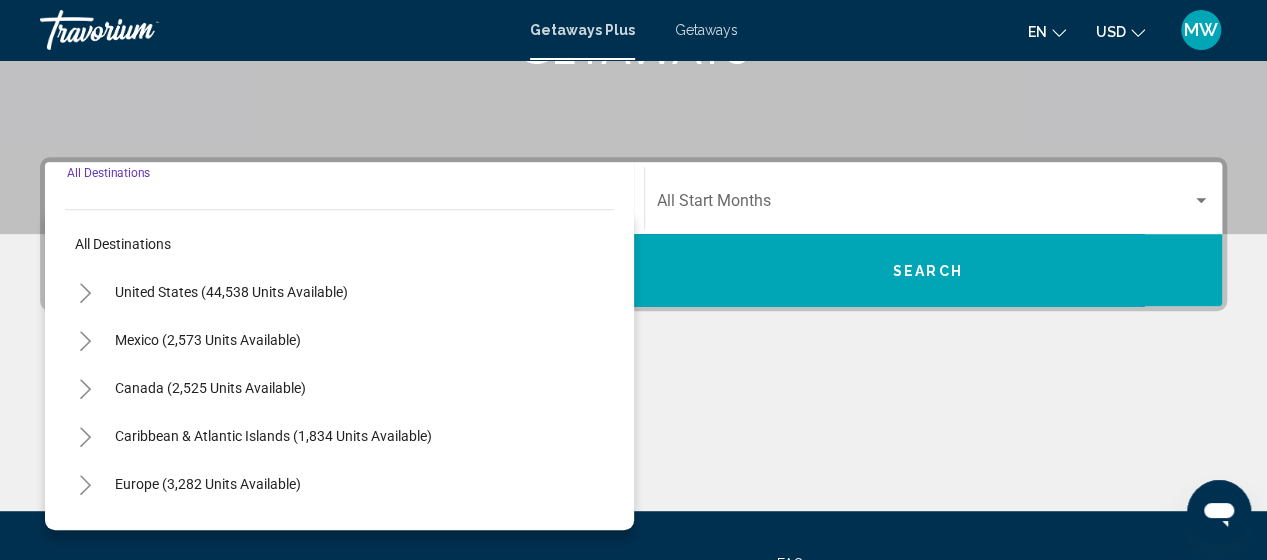 scroll, scrollTop: 458, scrollLeft: 0, axis: vertical 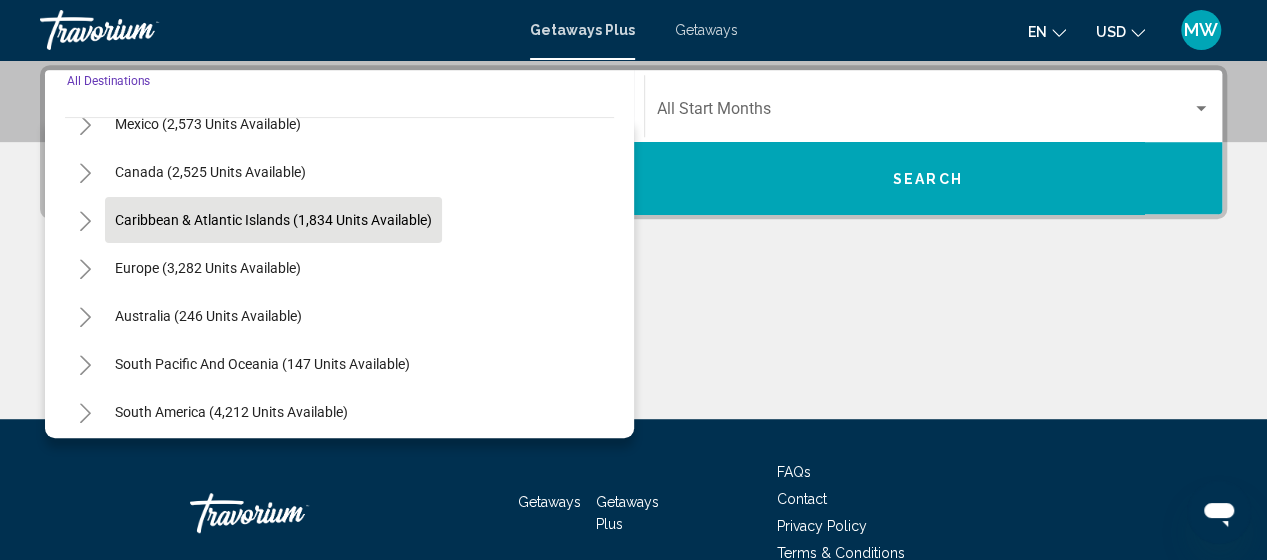 click on "Caribbean & Atlantic Islands (1,834 units available)" at bounding box center (208, 268) 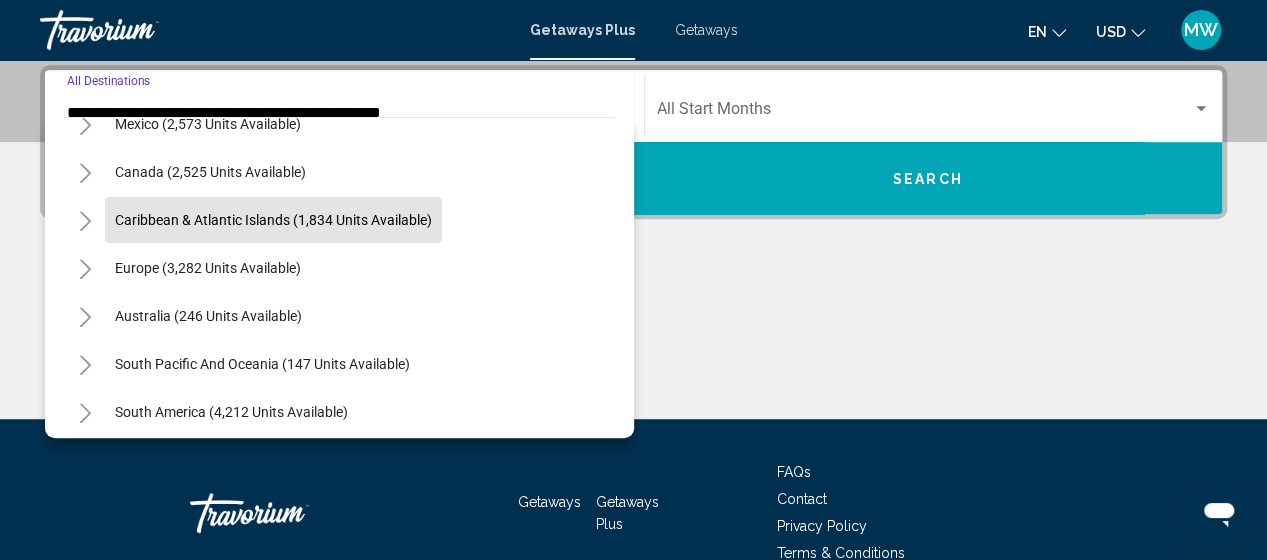 click on "**********" at bounding box center (633, 142) 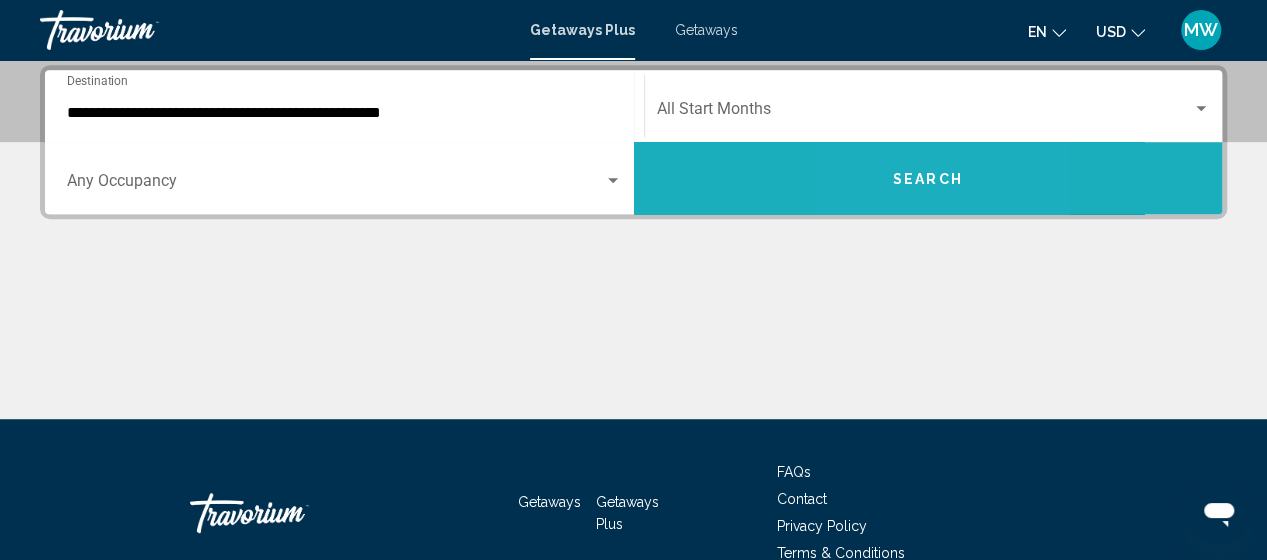 click on "Search" at bounding box center (928, 179) 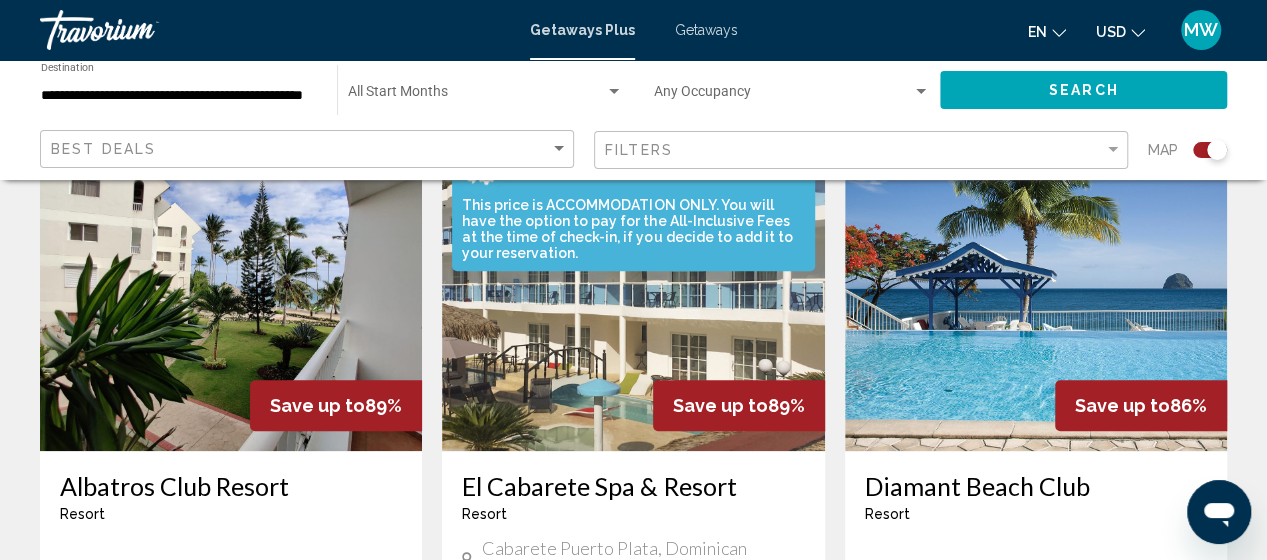 scroll, scrollTop: 900, scrollLeft: 0, axis: vertical 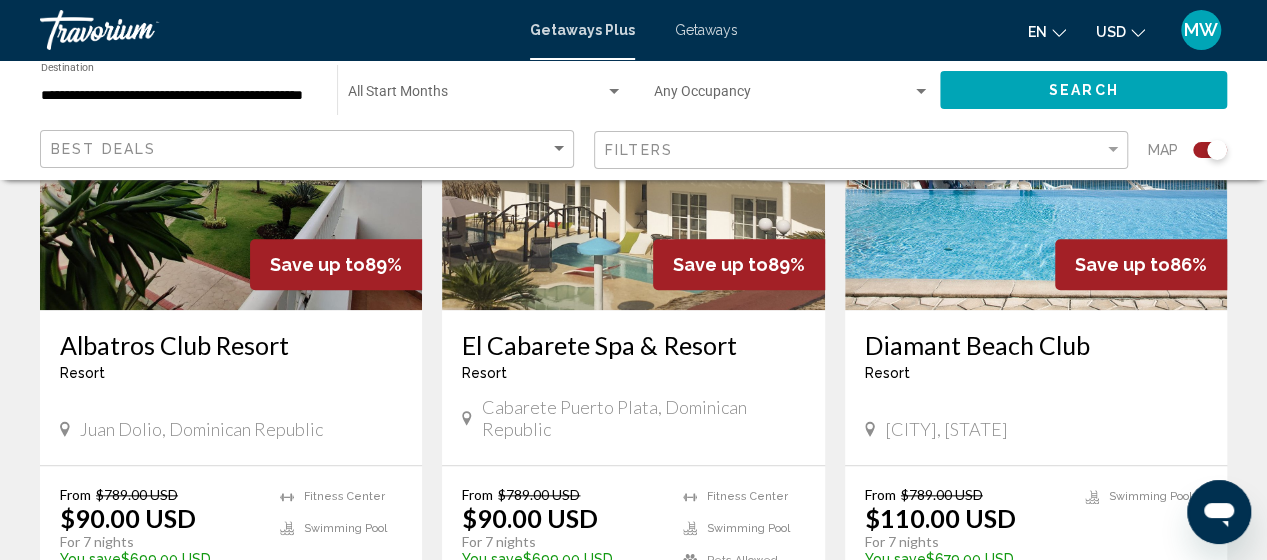 click on "Resort  -  This is an adults only resort" at bounding box center [231, 373] 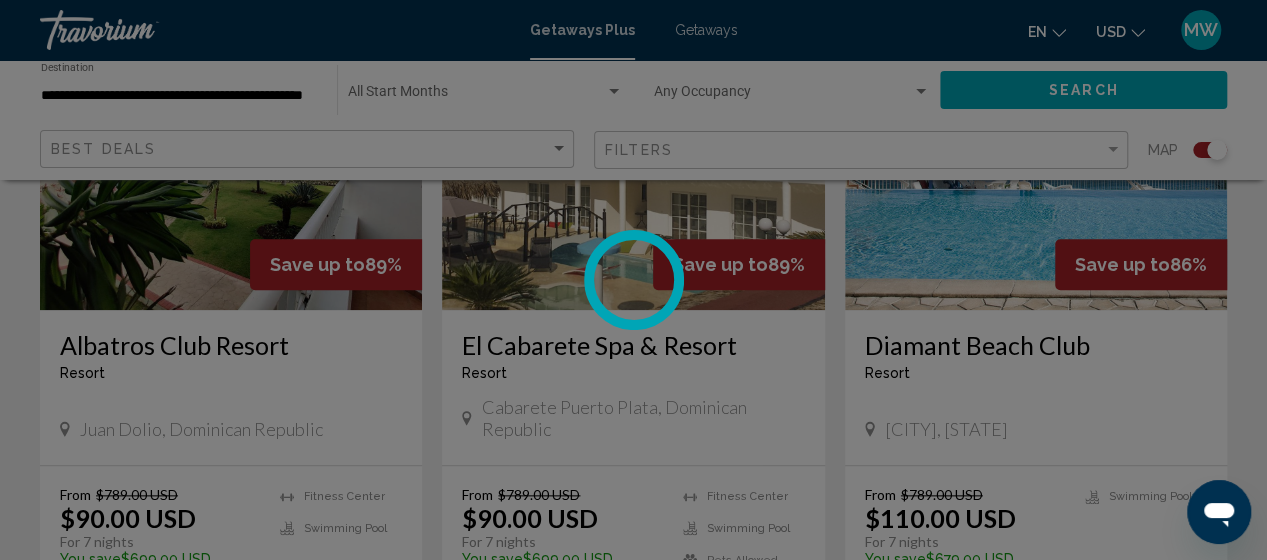 drag, startPoint x: 273, startPoint y: 231, endPoint x: 333, endPoint y: 267, distance: 69.97142 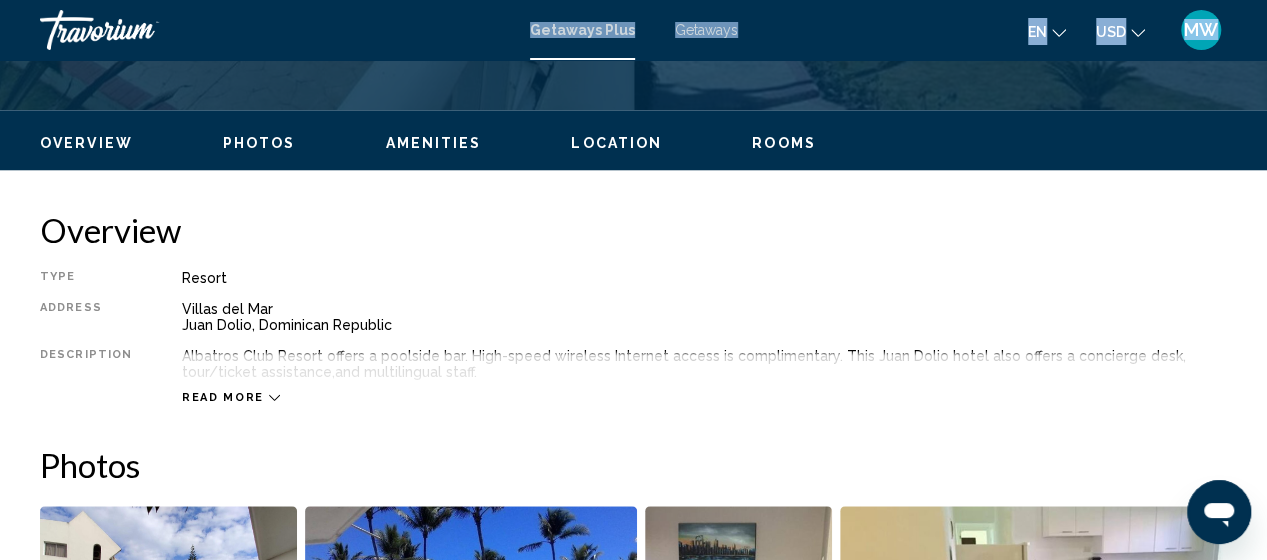 scroll, scrollTop: 255, scrollLeft: 0, axis: vertical 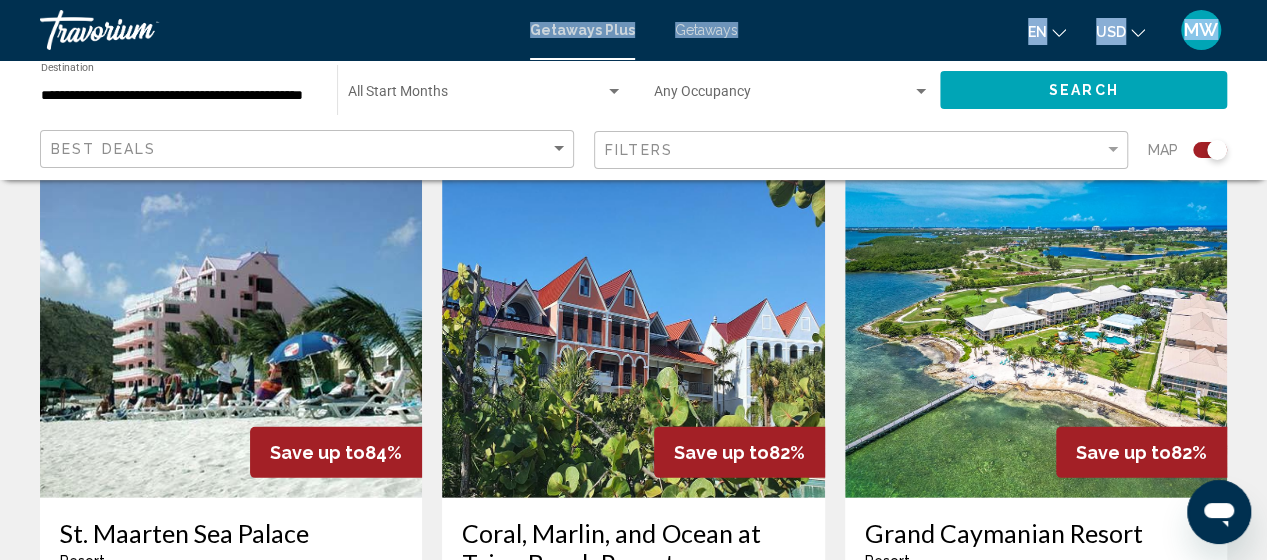 click at bounding box center [231, 338] 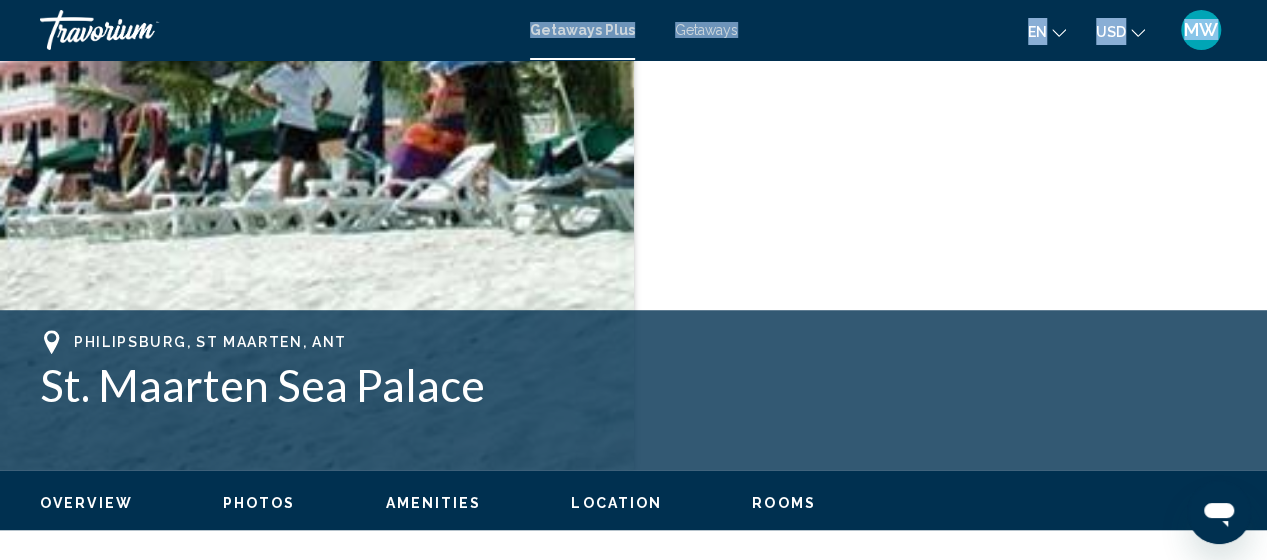 scroll, scrollTop: 155, scrollLeft: 0, axis: vertical 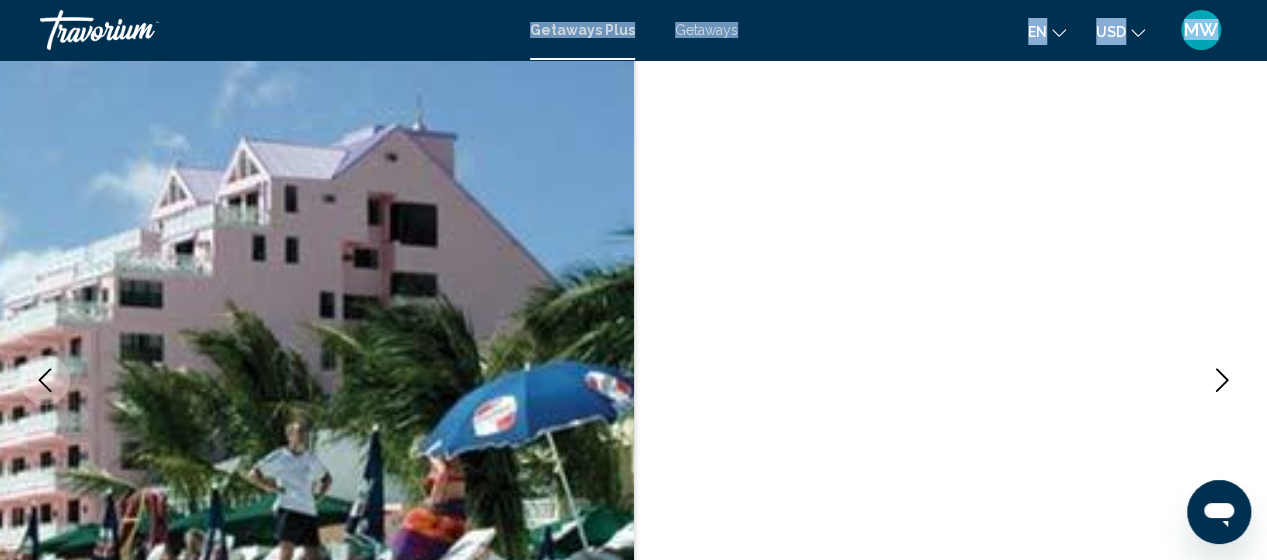 click 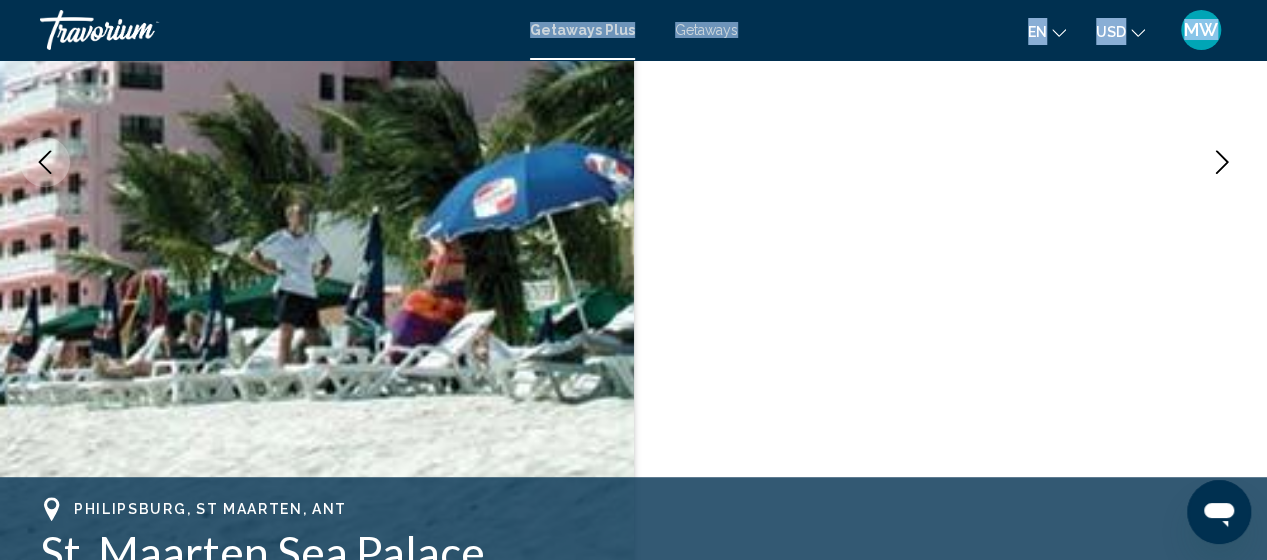 scroll, scrollTop: 600, scrollLeft: 0, axis: vertical 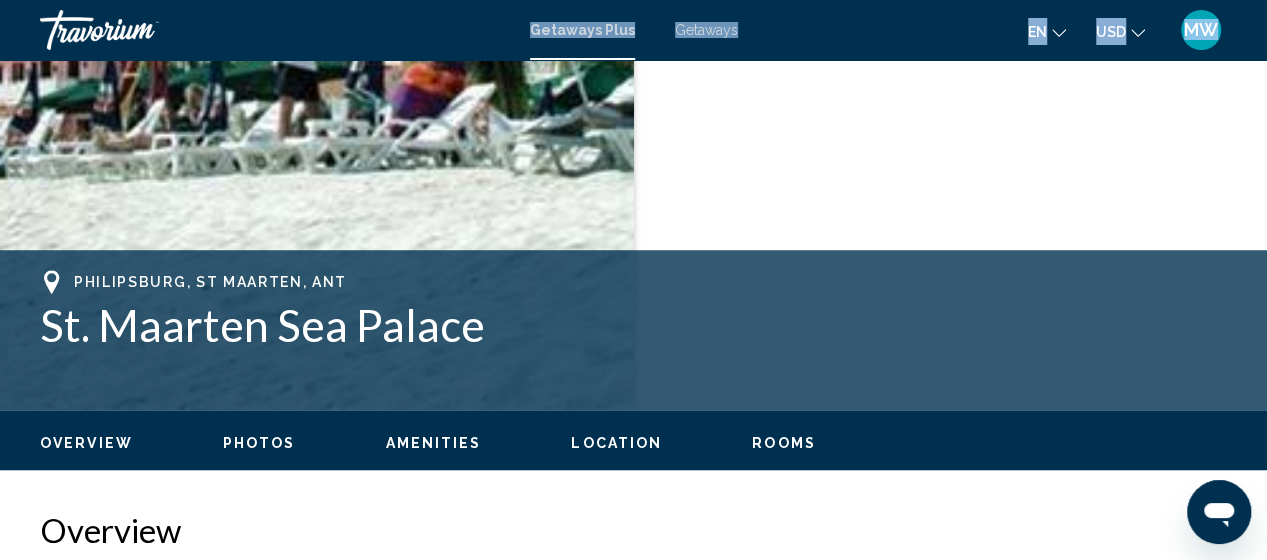 click on "Photos" at bounding box center [259, 443] 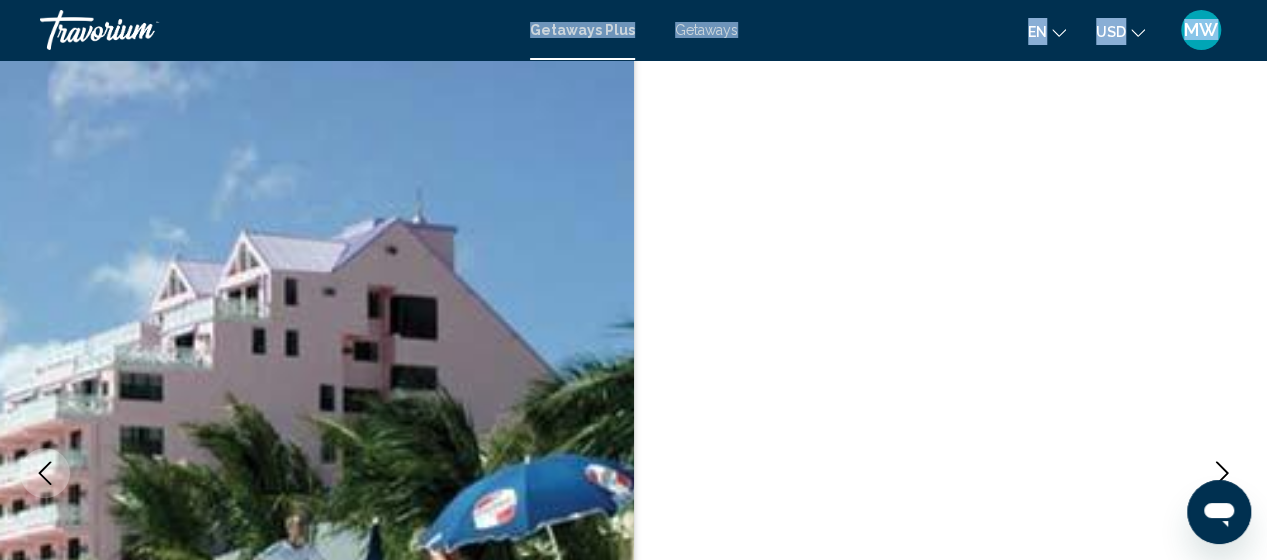 scroll, scrollTop: 0, scrollLeft: 0, axis: both 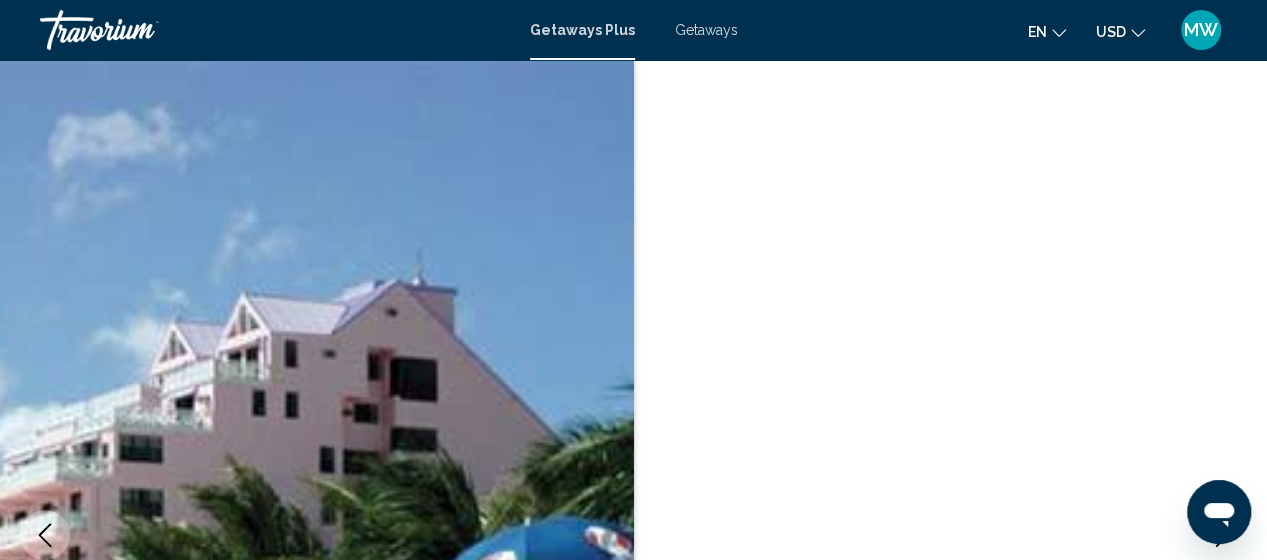 click at bounding box center (633, 535) 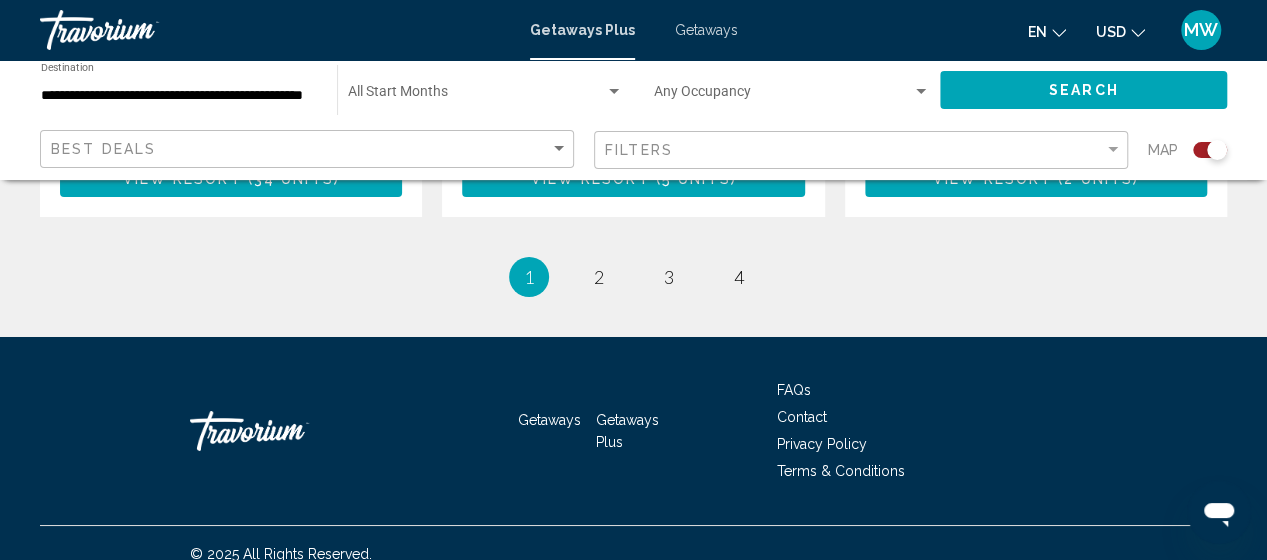 scroll, scrollTop: 3473, scrollLeft: 0, axis: vertical 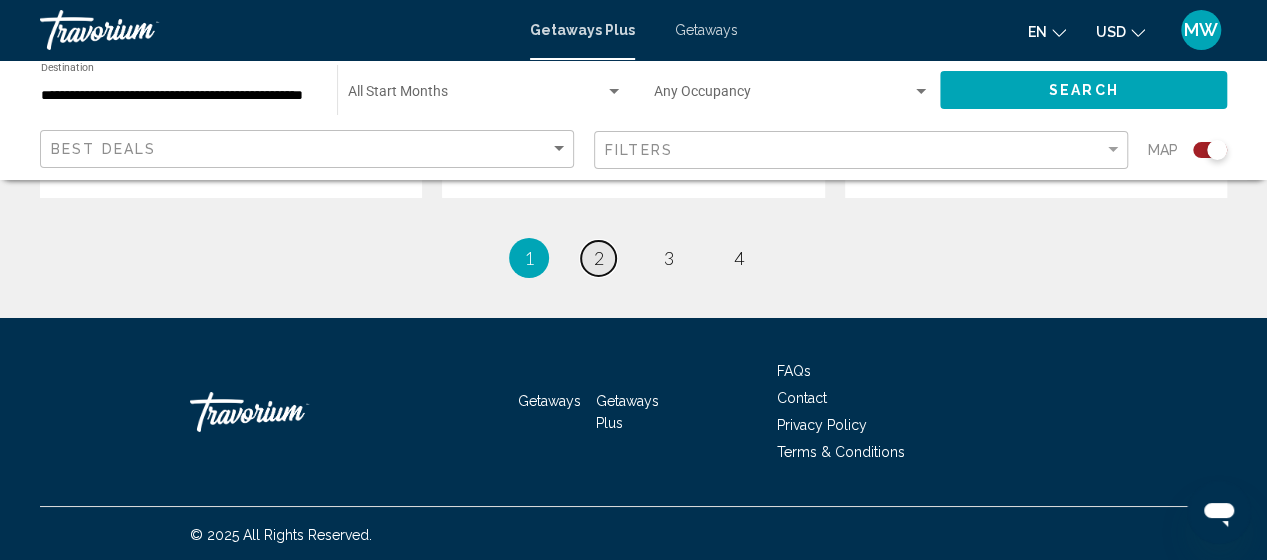 click on "page  2" at bounding box center [598, 258] 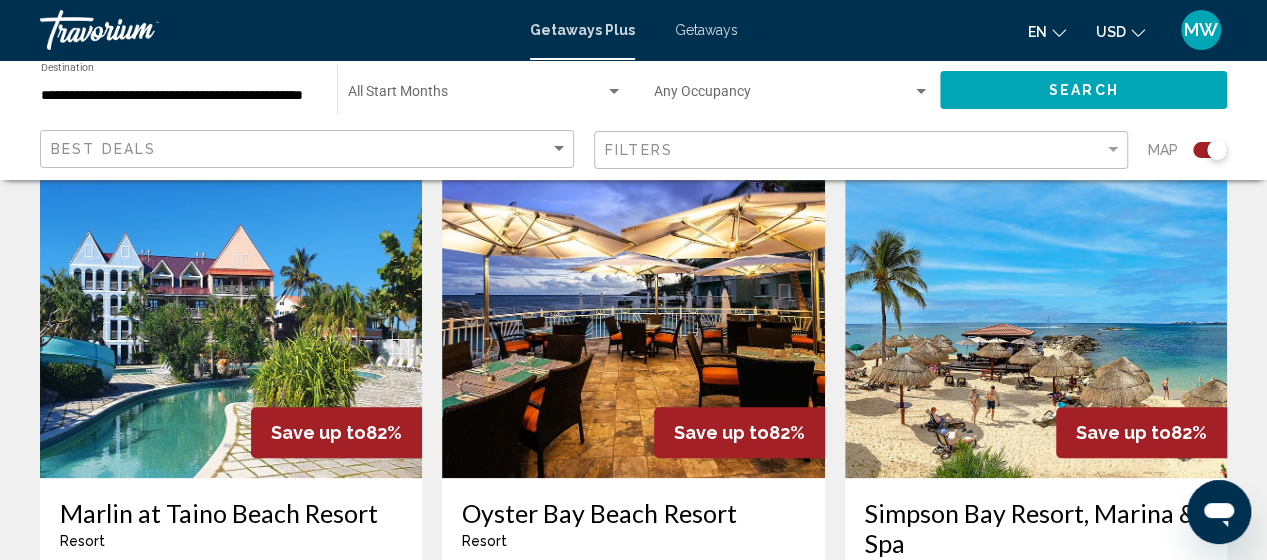 scroll, scrollTop: 724, scrollLeft: 0, axis: vertical 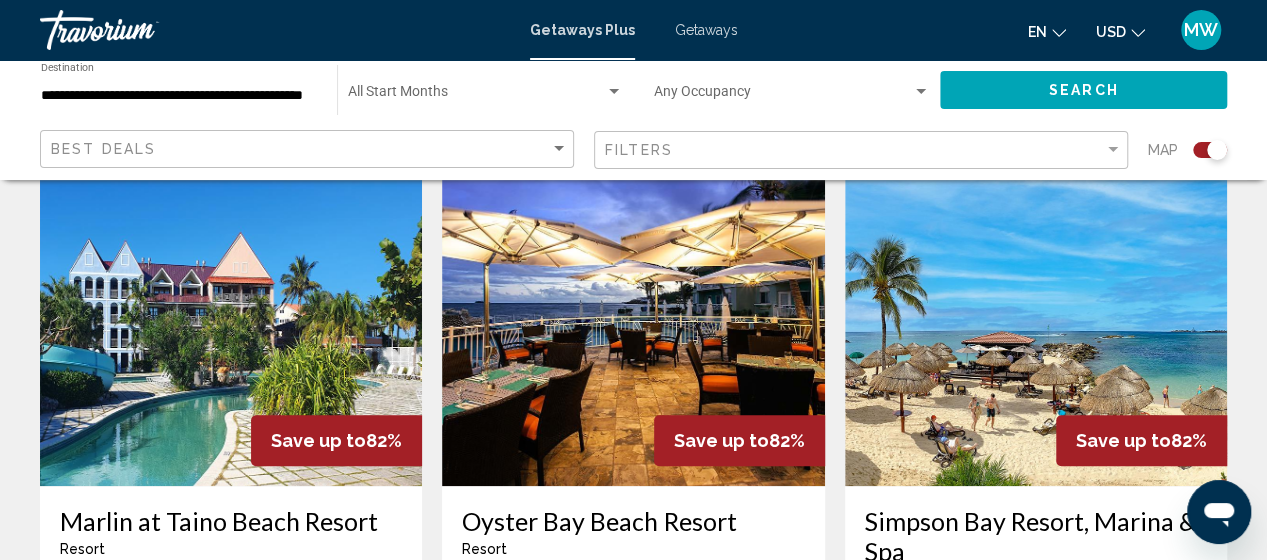 click at bounding box center [633, 326] 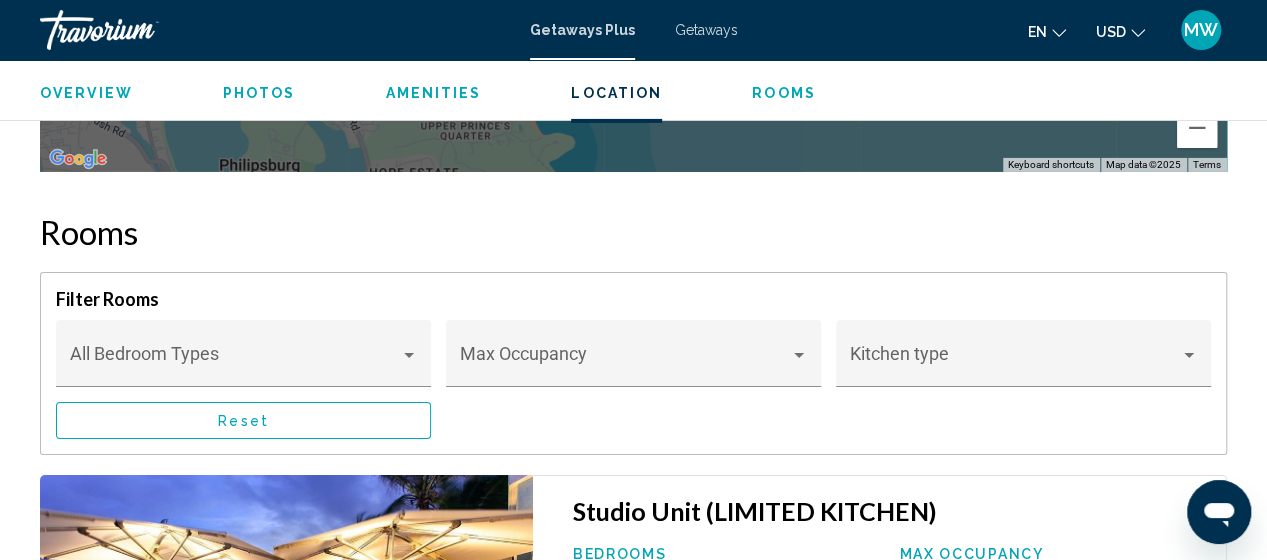 scroll, scrollTop: 3555, scrollLeft: 0, axis: vertical 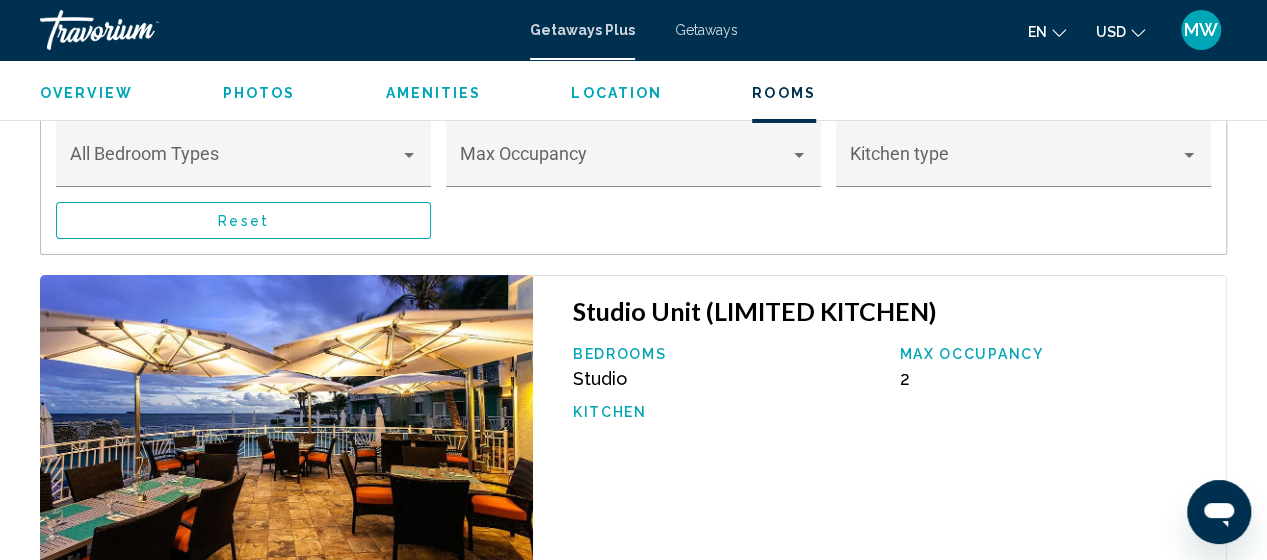 click on "Amenities" at bounding box center (433, 93) 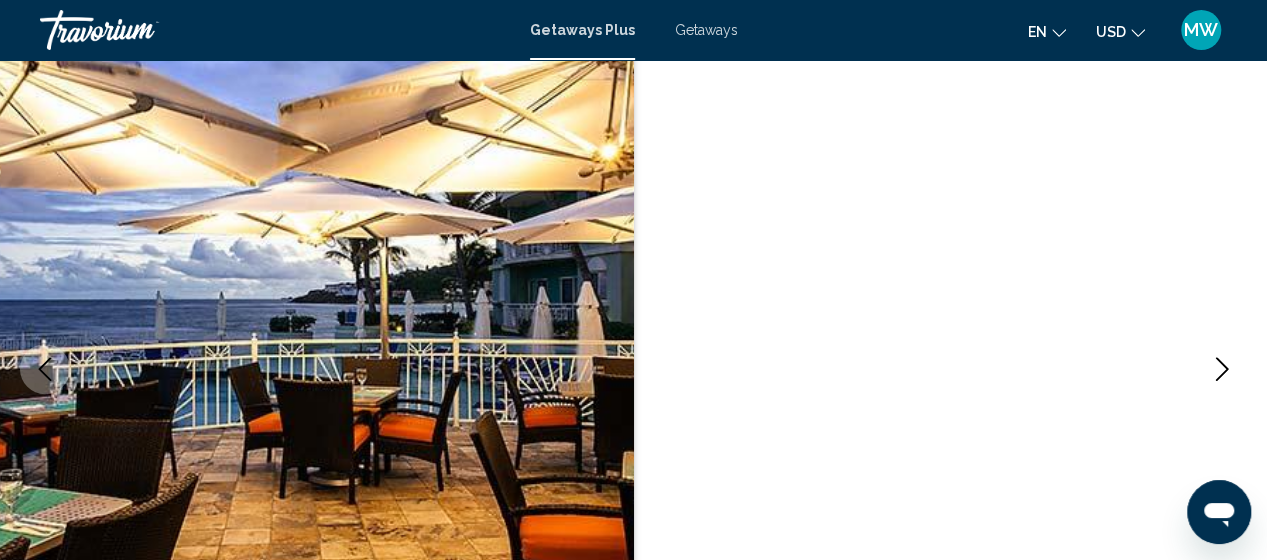 scroll, scrollTop: 148, scrollLeft: 0, axis: vertical 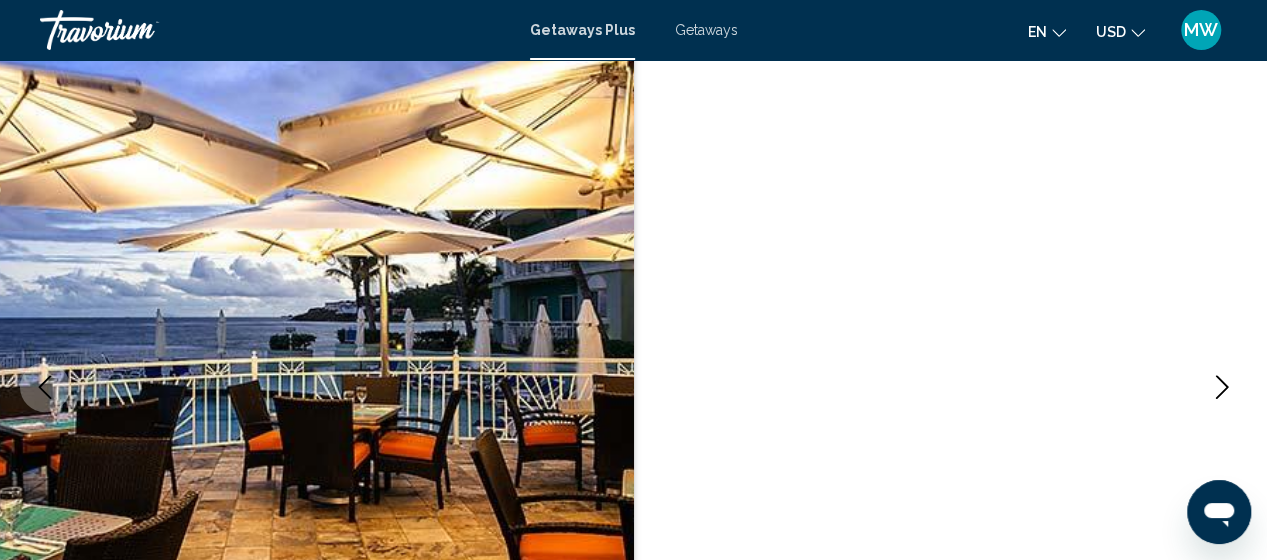 click 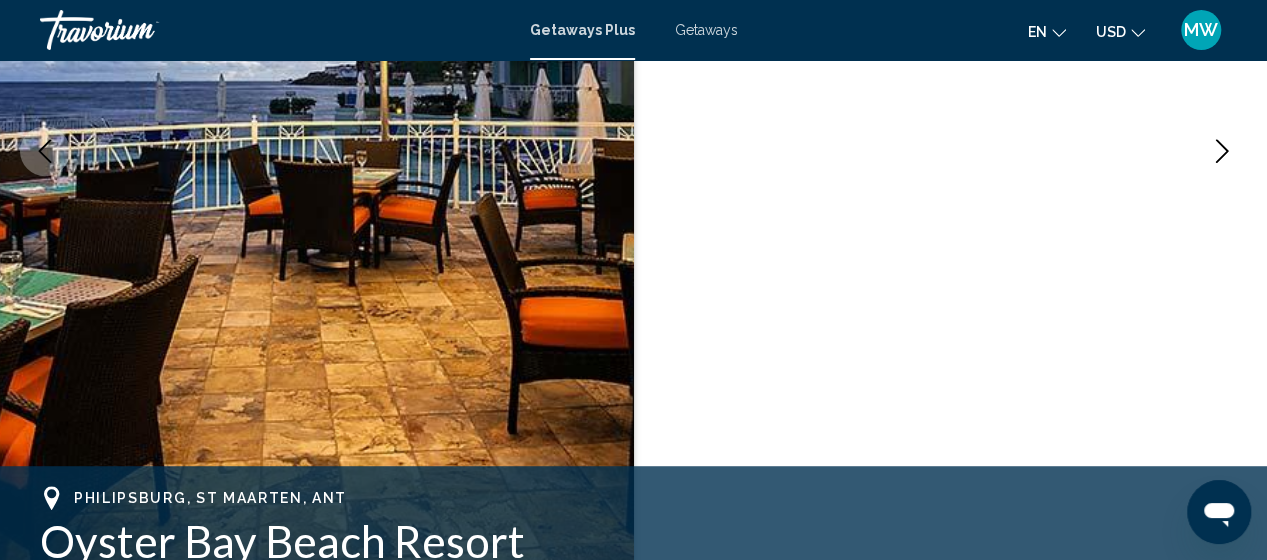 scroll, scrollTop: 248, scrollLeft: 0, axis: vertical 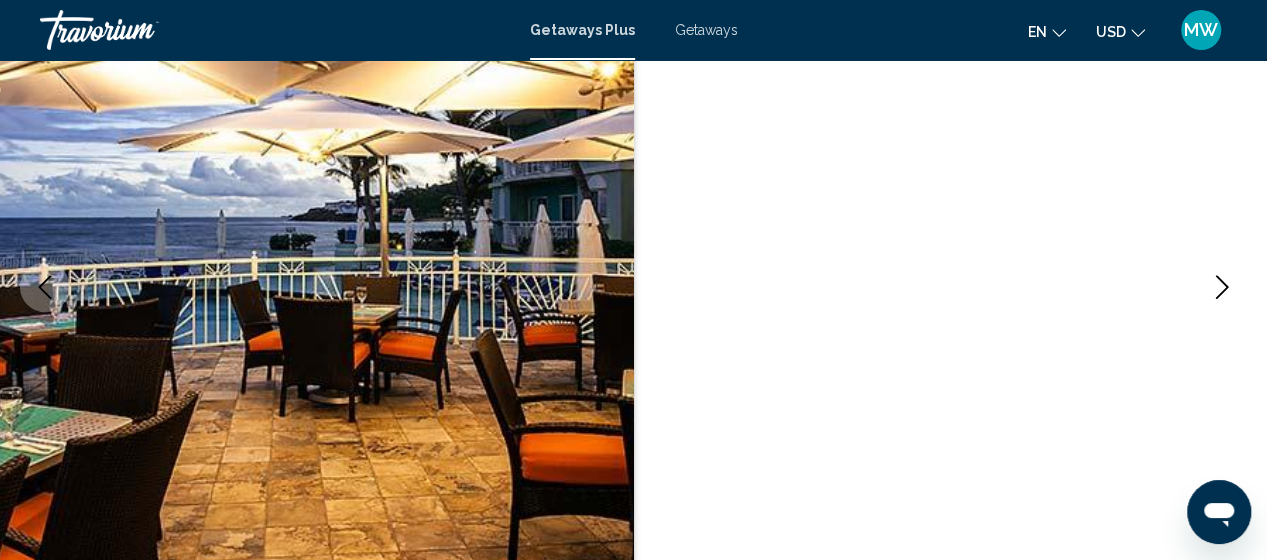 click 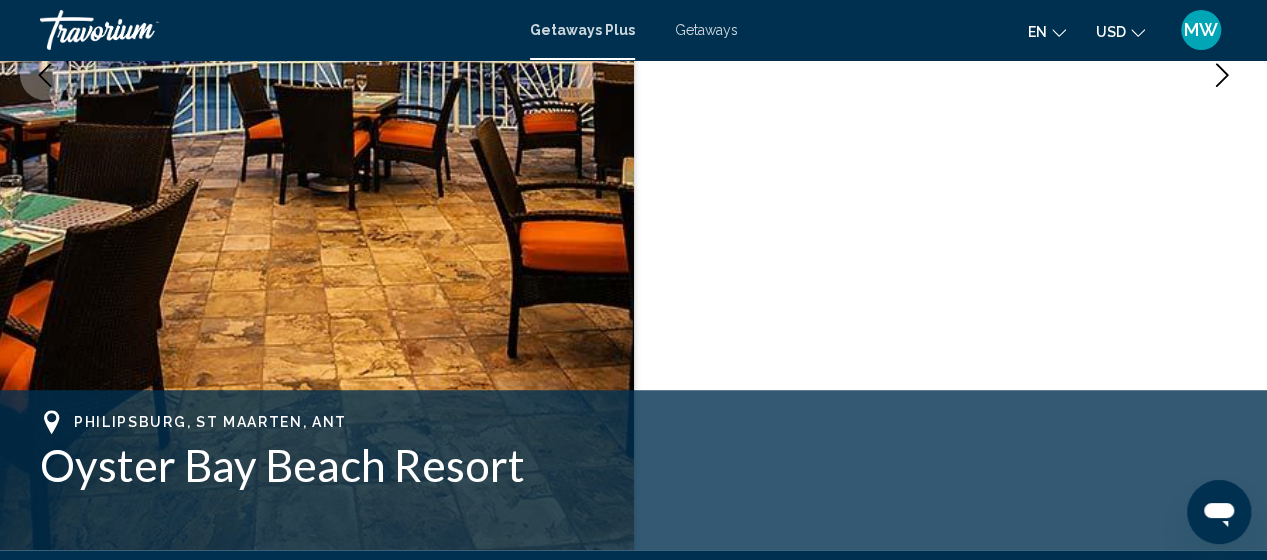 scroll, scrollTop: 648, scrollLeft: 0, axis: vertical 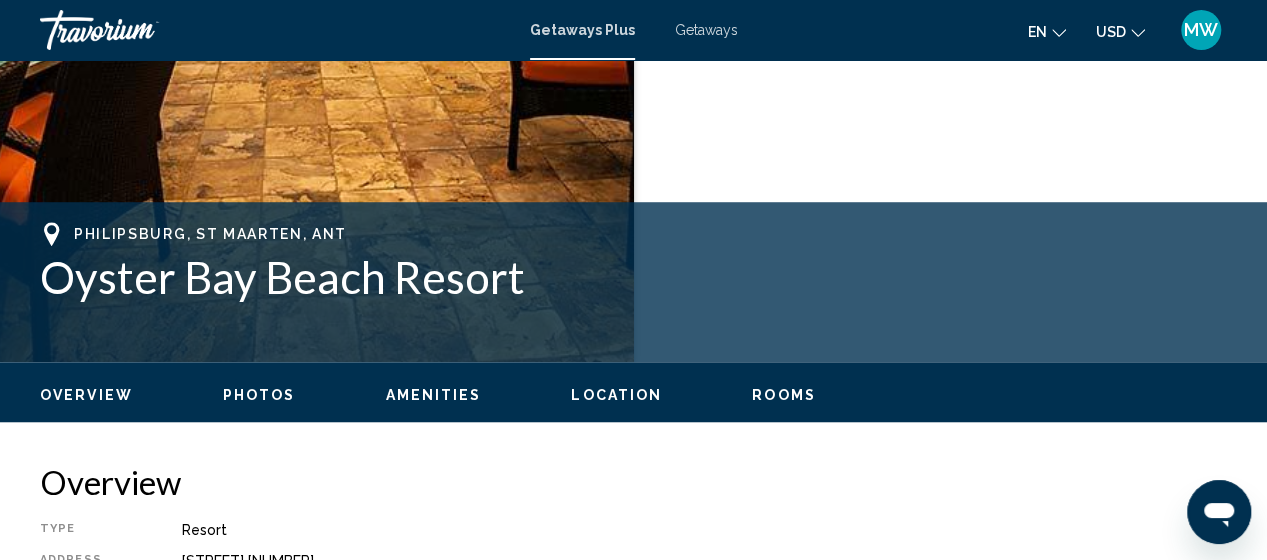 click on "Photos" at bounding box center [259, 395] 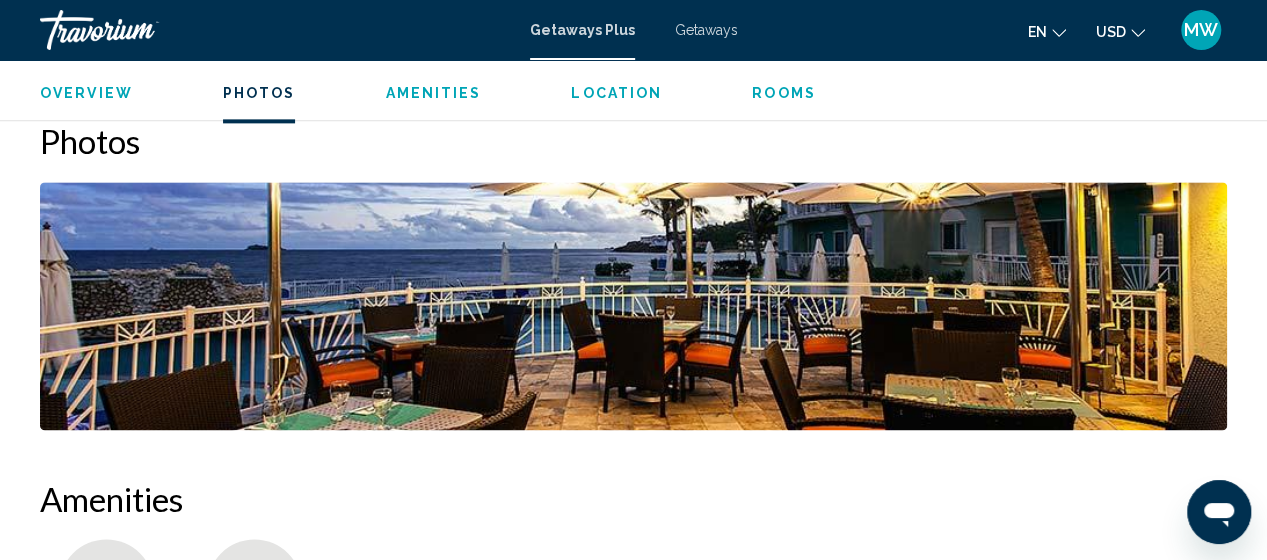 scroll, scrollTop: 1189, scrollLeft: 0, axis: vertical 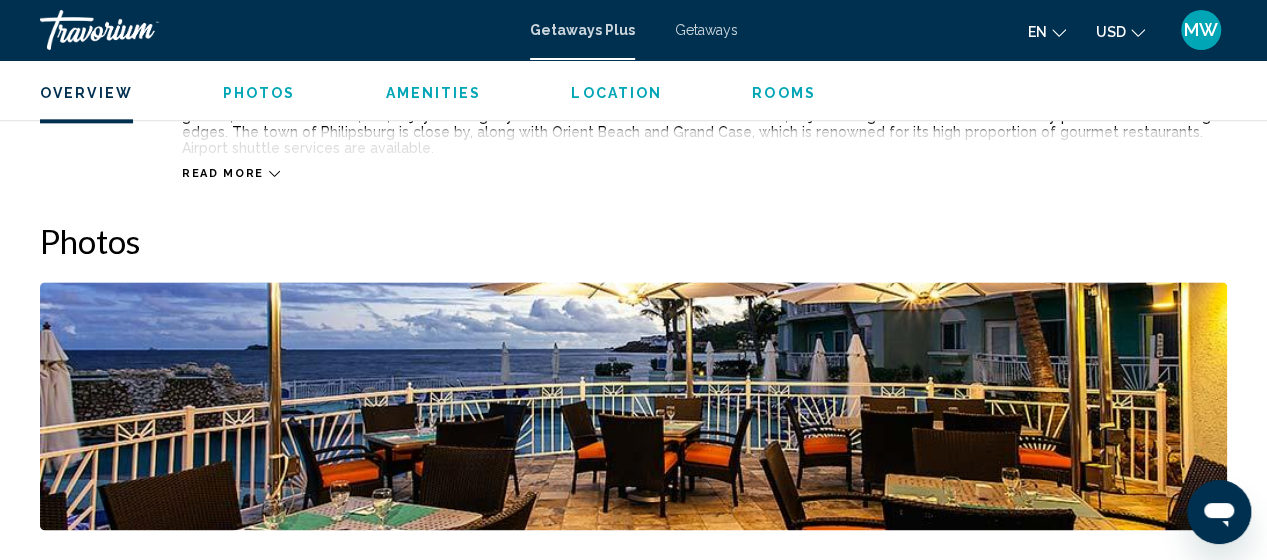 click on "Read more" at bounding box center [231, 173] 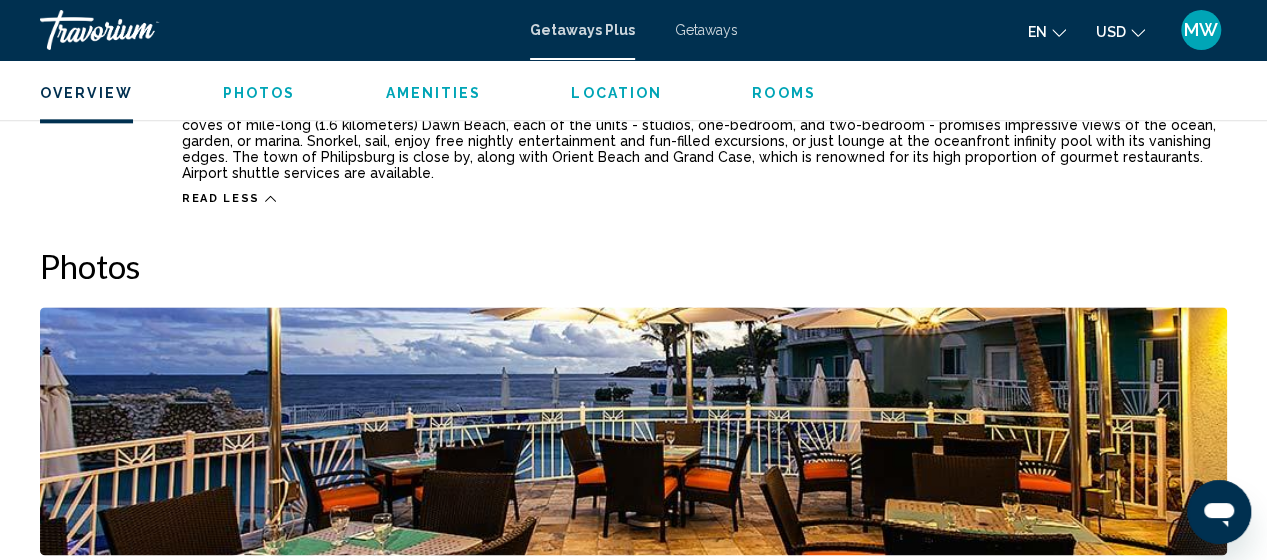 scroll, scrollTop: 1264, scrollLeft: 0, axis: vertical 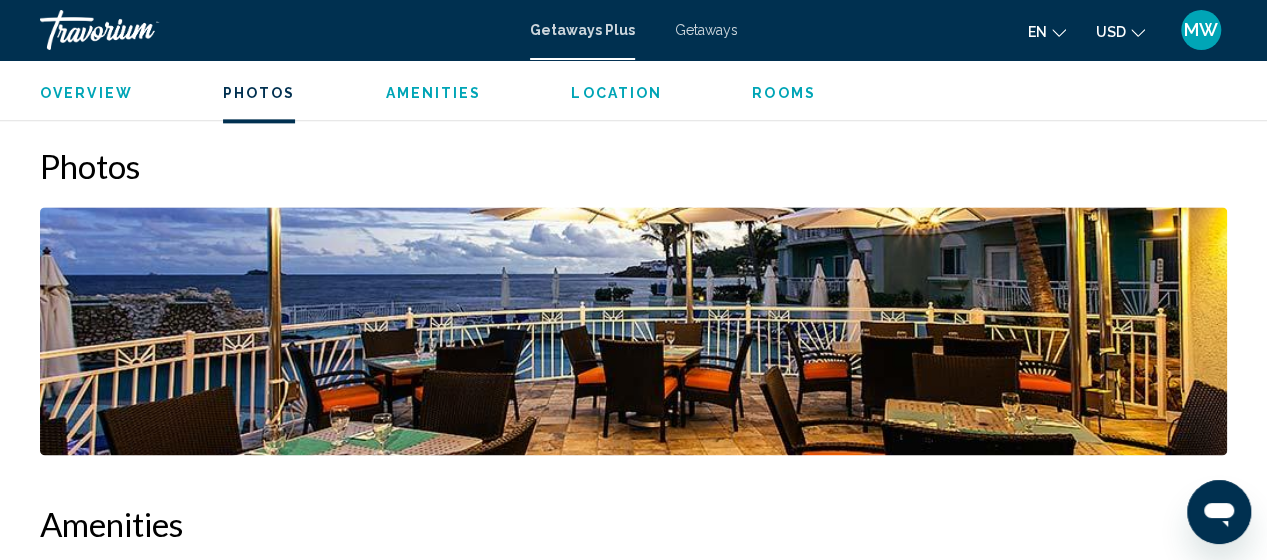 click on "Photos" at bounding box center (259, 93) 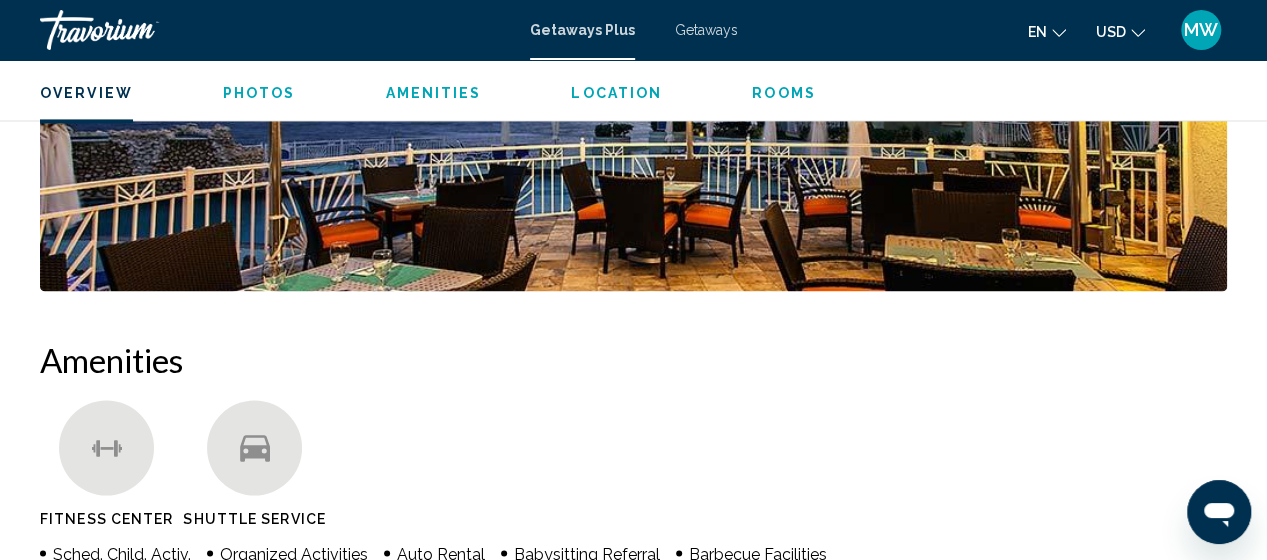 scroll, scrollTop: 1190, scrollLeft: 0, axis: vertical 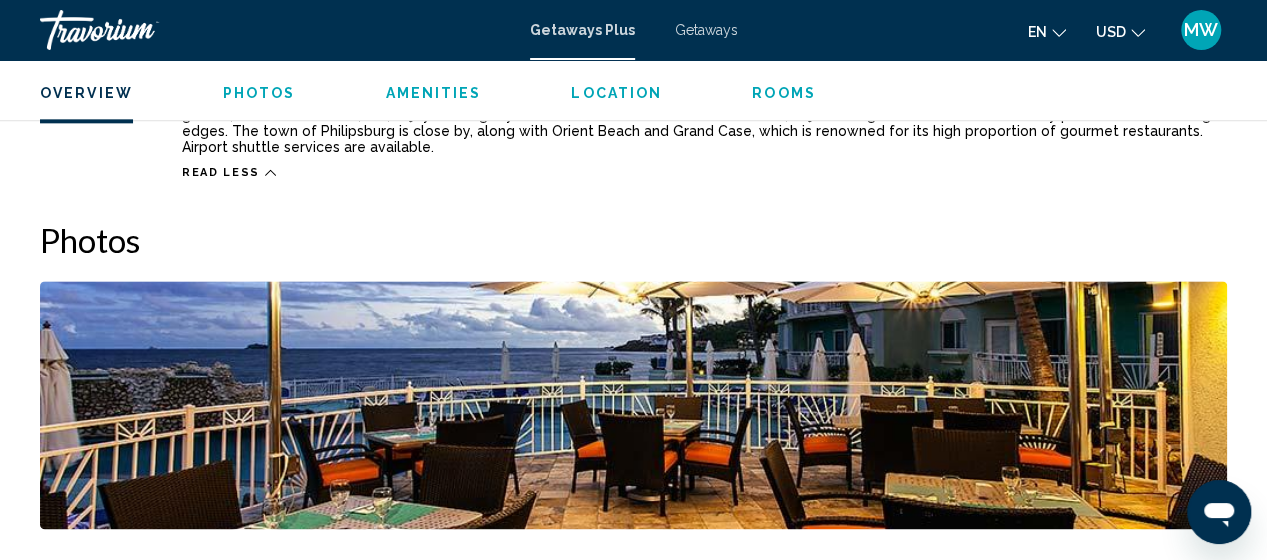 type 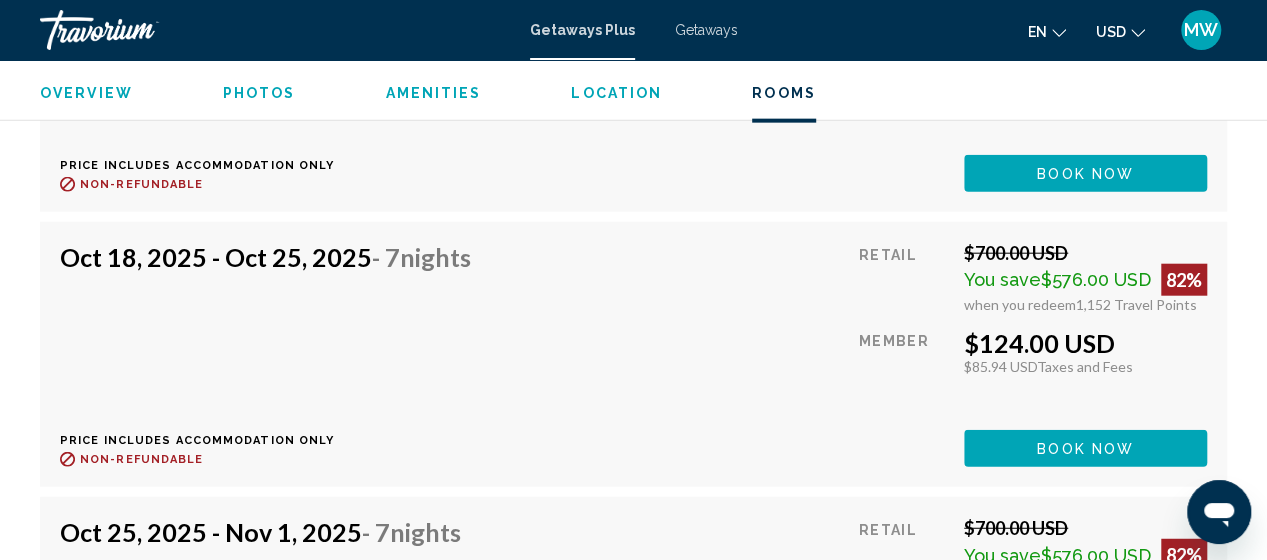 scroll, scrollTop: 6190, scrollLeft: 0, axis: vertical 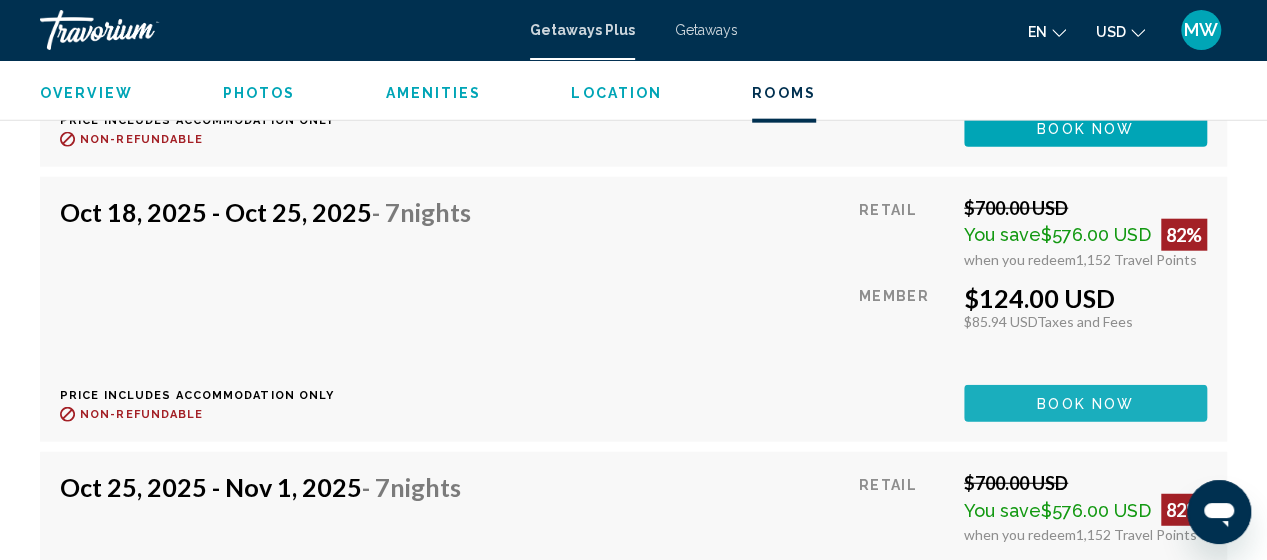 click on "Book now" at bounding box center (1085, 404) 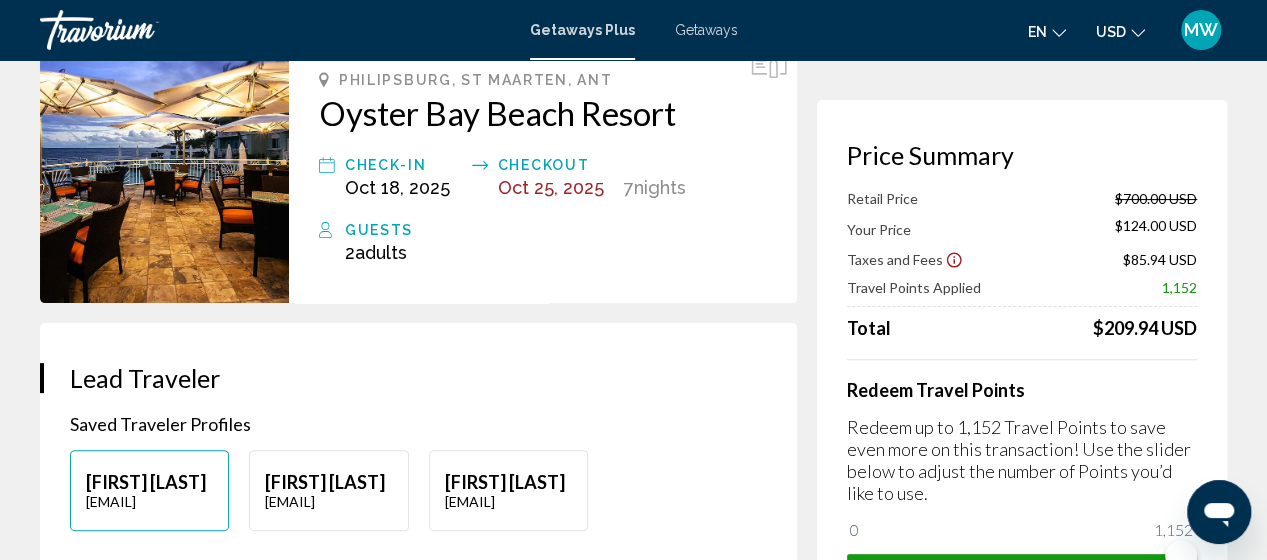 scroll, scrollTop: 0, scrollLeft: 0, axis: both 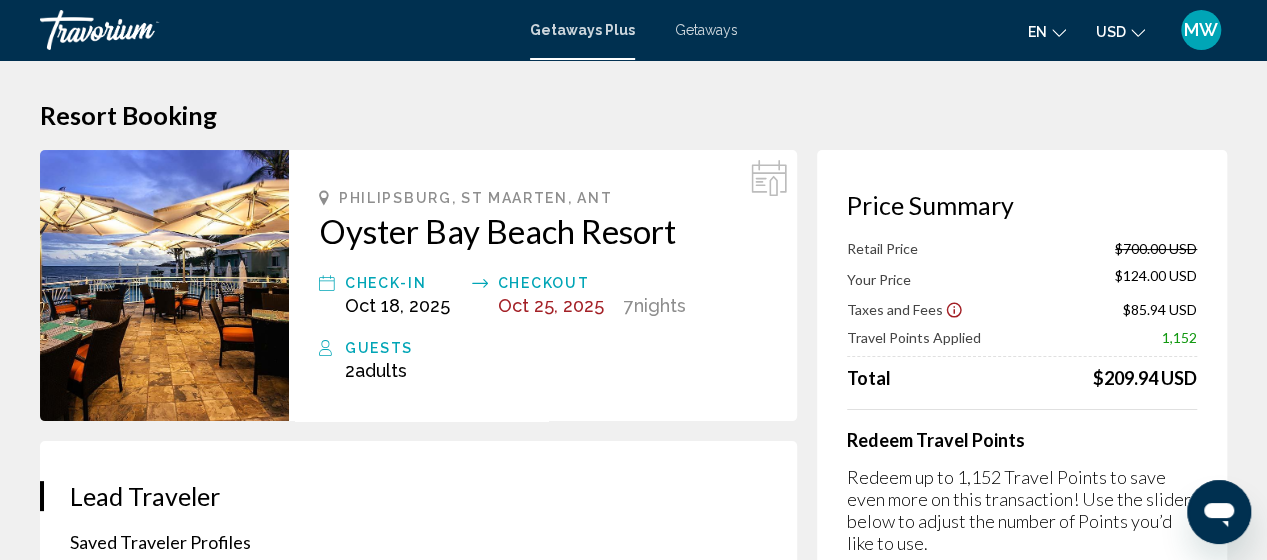 click at bounding box center [164, 285] 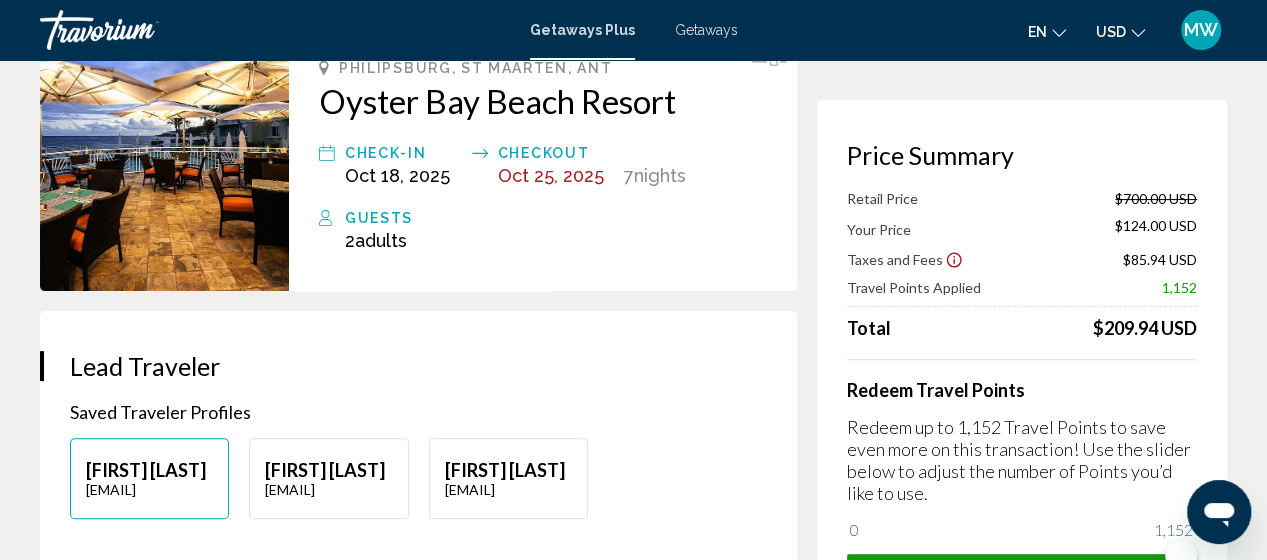 scroll, scrollTop: 0, scrollLeft: 0, axis: both 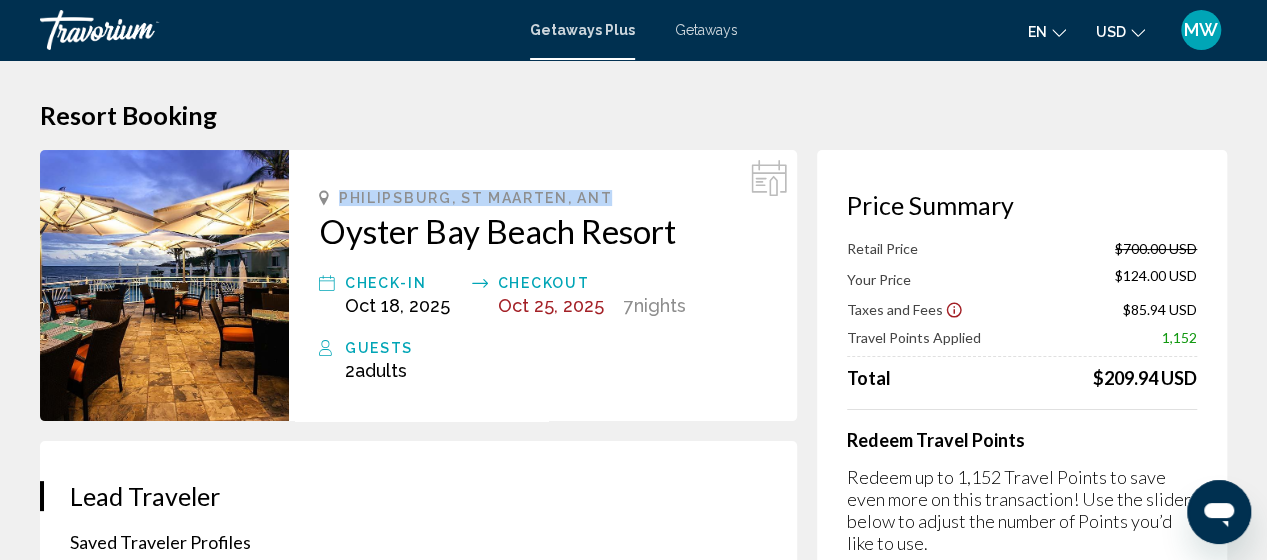 drag, startPoint x: 340, startPoint y: 193, endPoint x: 607, endPoint y: 194, distance: 267.00186 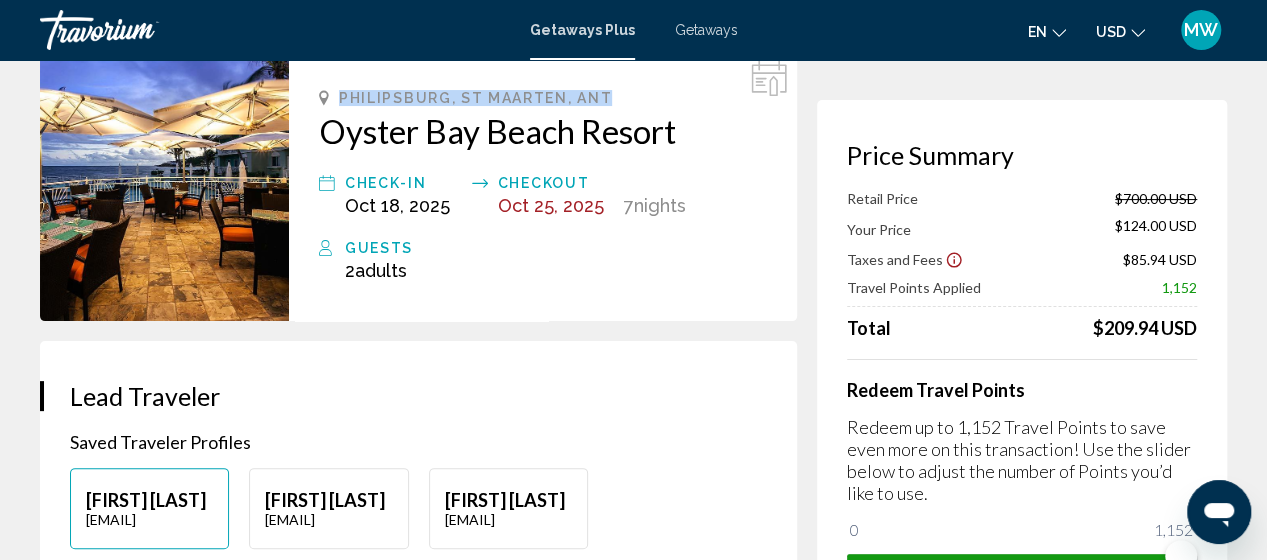 scroll, scrollTop: 0, scrollLeft: 0, axis: both 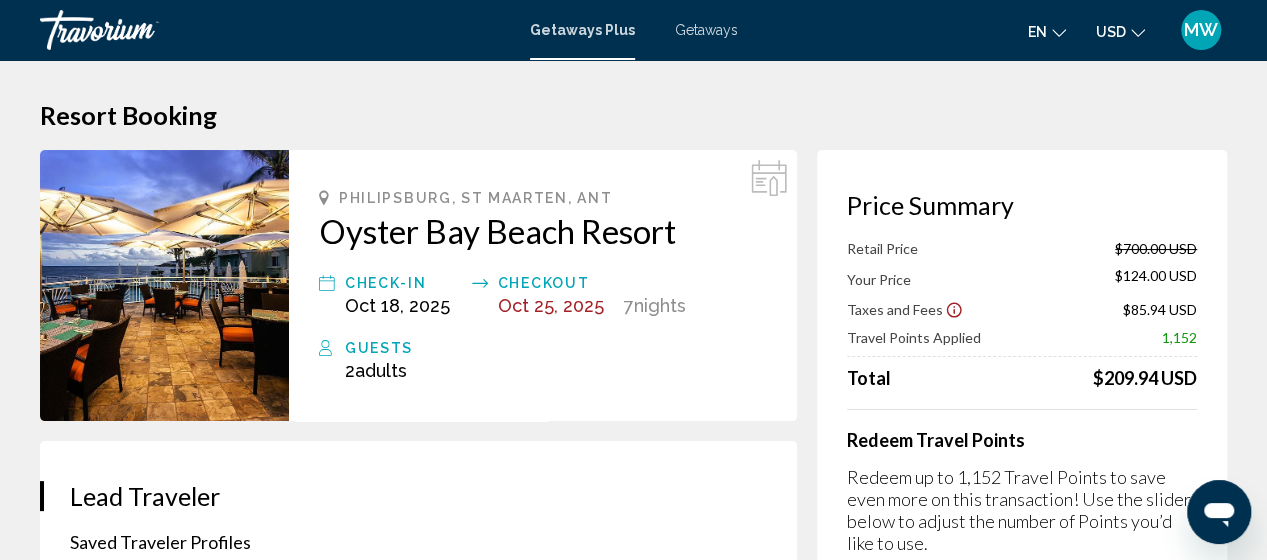 click at bounding box center [164, 285] 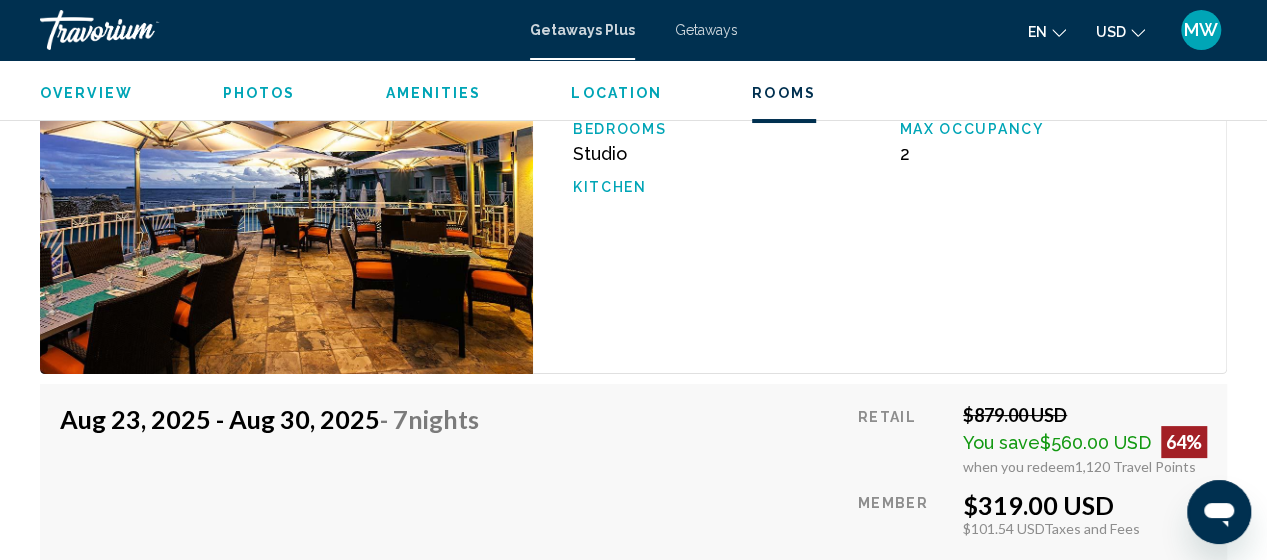 scroll, scrollTop: 3555, scrollLeft: 0, axis: vertical 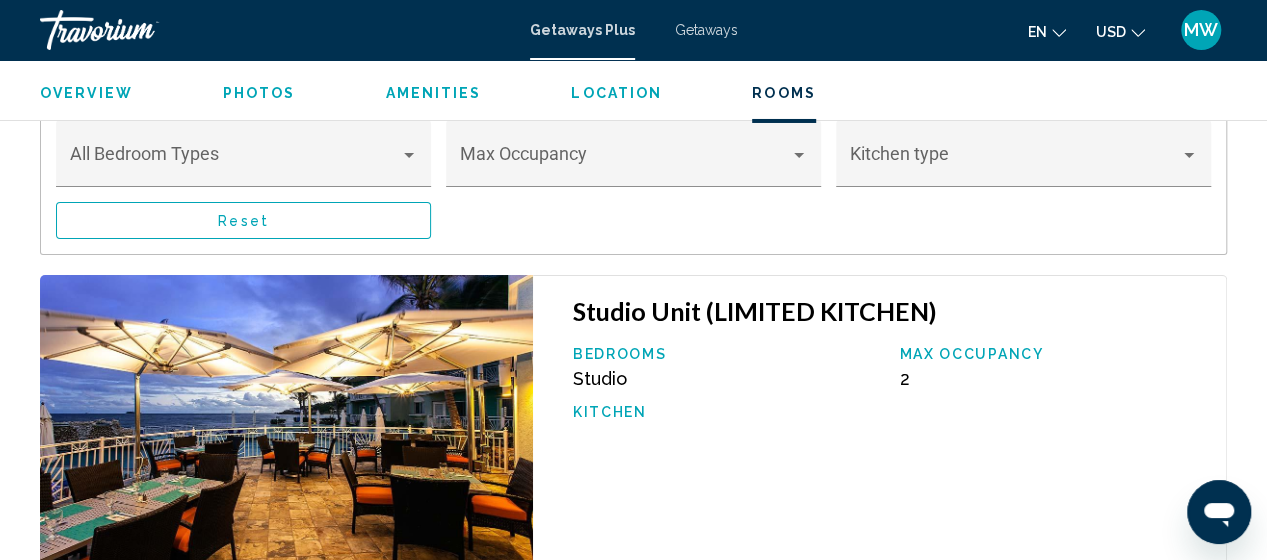click at bounding box center (286, 437) 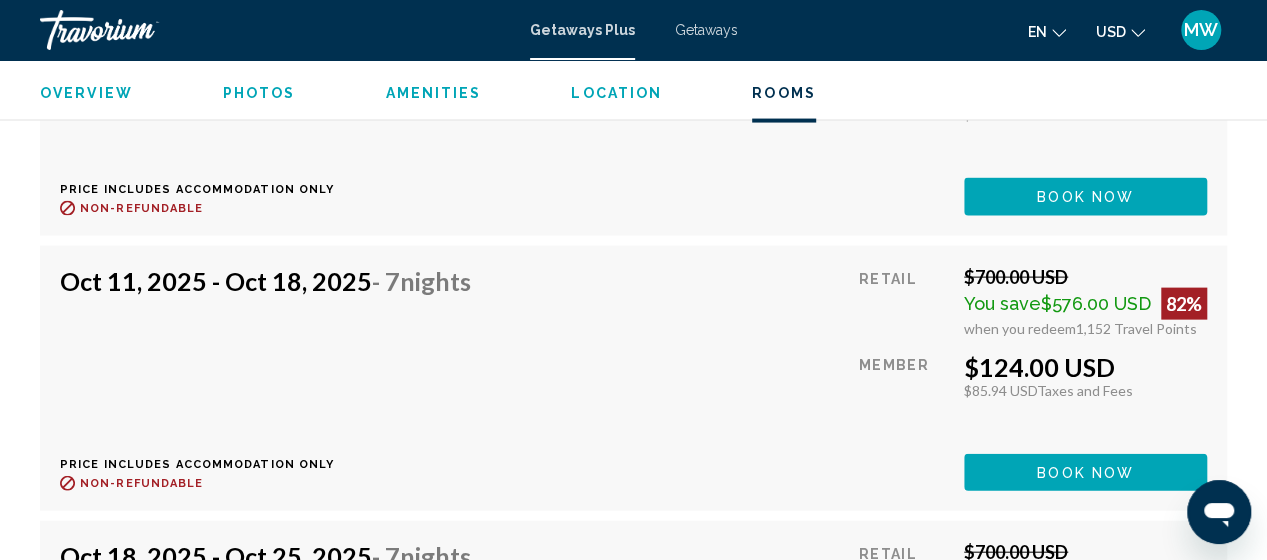scroll, scrollTop: 5800, scrollLeft: 0, axis: vertical 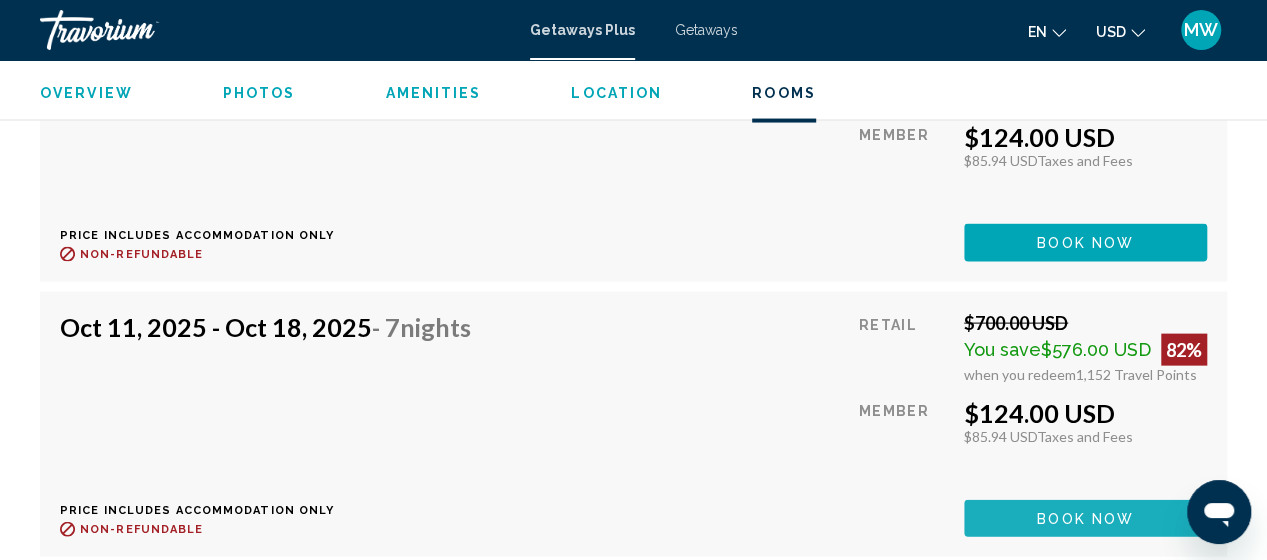 click on "Book now" at bounding box center (1085, 519) 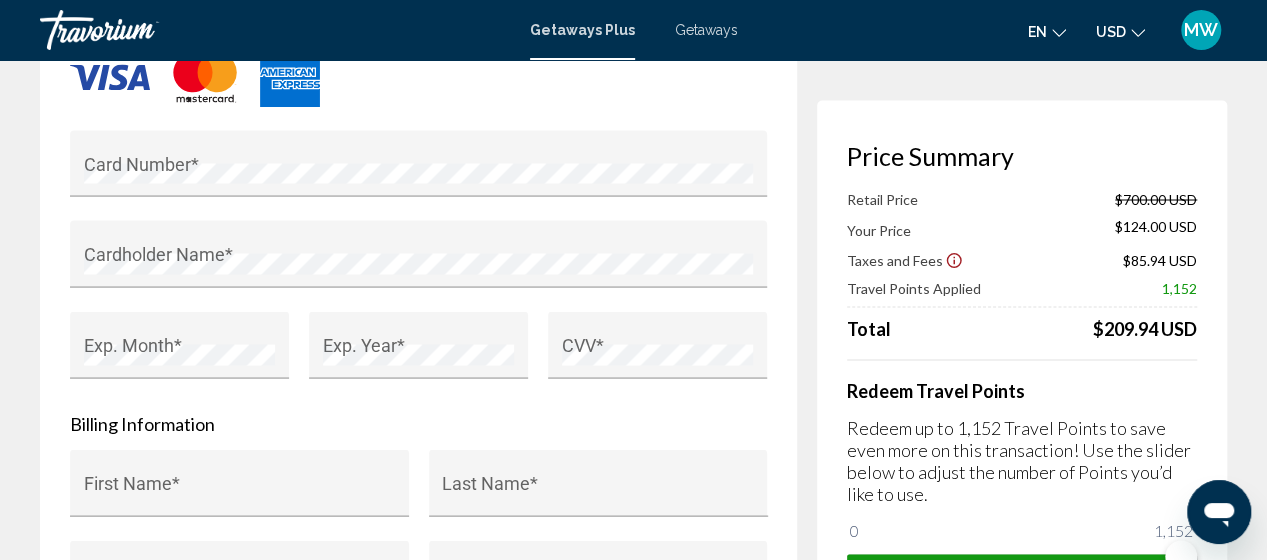 scroll, scrollTop: 1557, scrollLeft: 0, axis: vertical 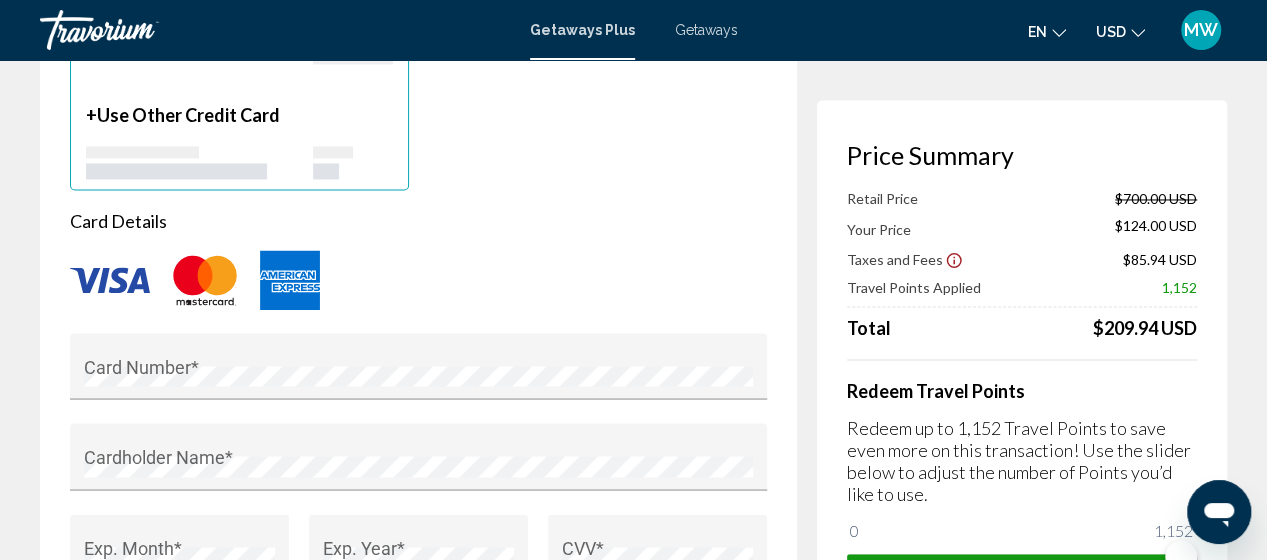 click 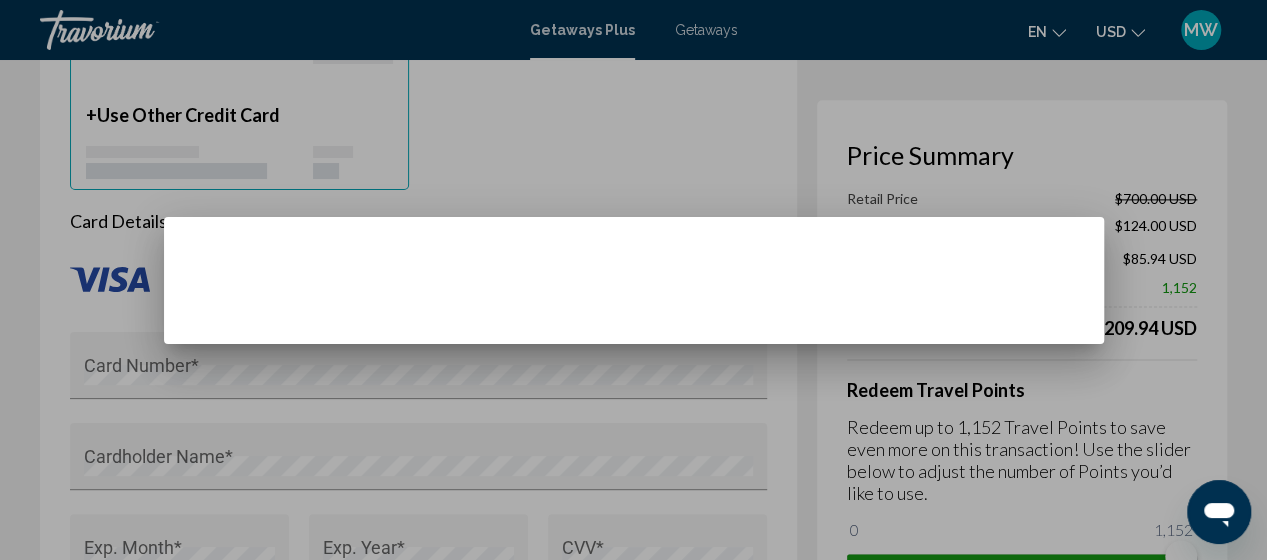 scroll, scrollTop: 0, scrollLeft: 0, axis: both 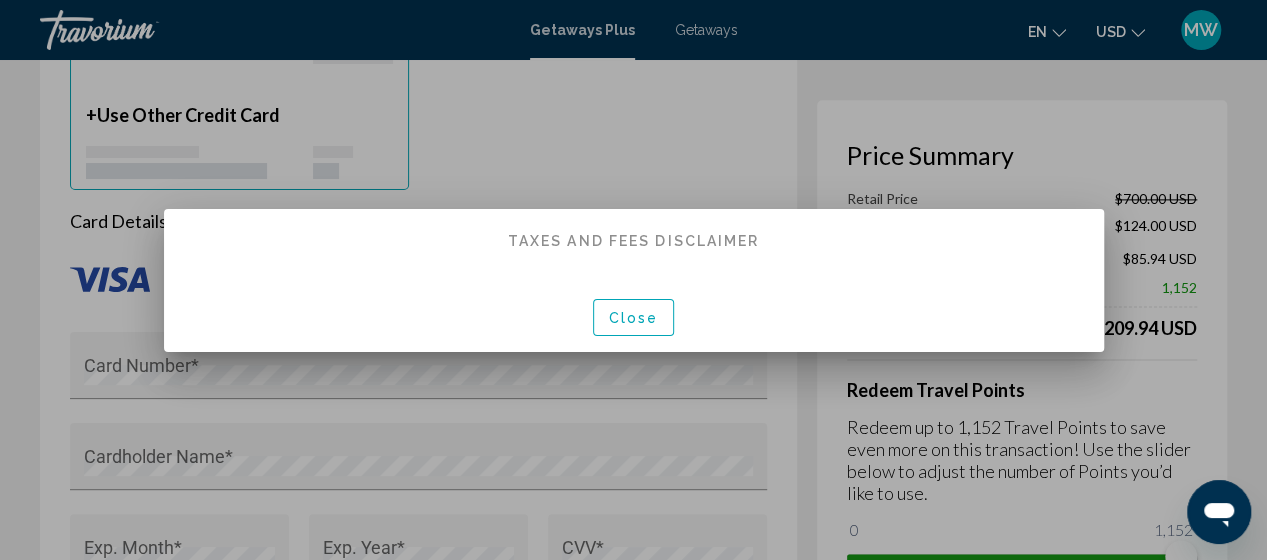 click on "Close" at bounding box center (634, 317) 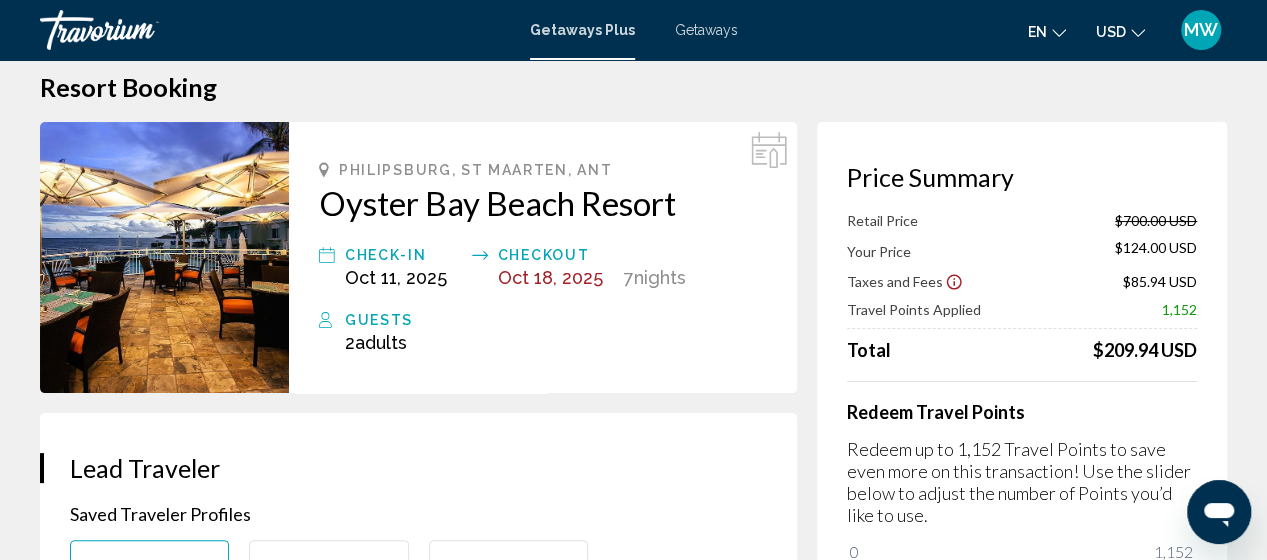 scroll, scrollTop: 0, scrollLeft: 0, axis: both 